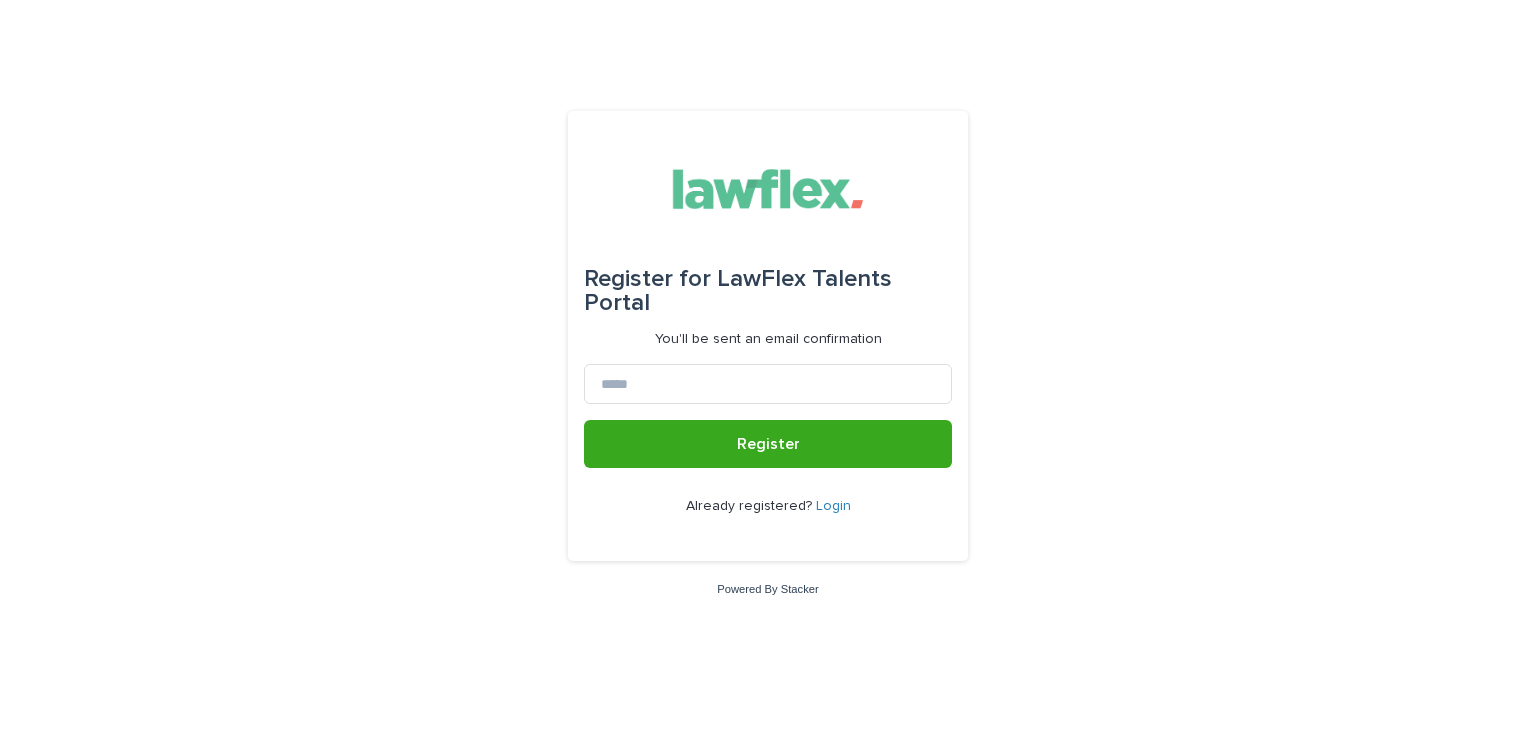 scroll, scrollTop: 0, scrollLeft: 0, axis: both 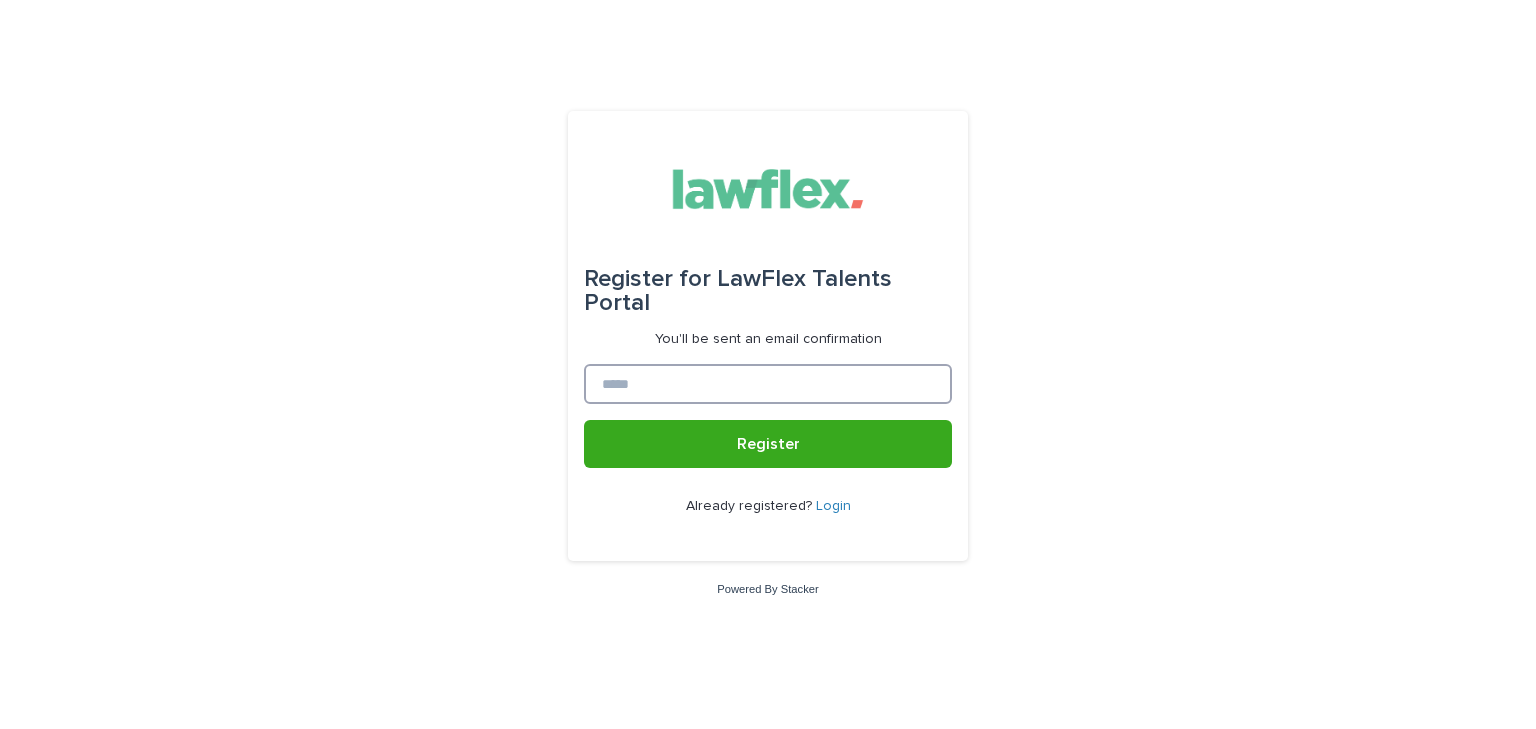 click at bounding box center [768, 384] 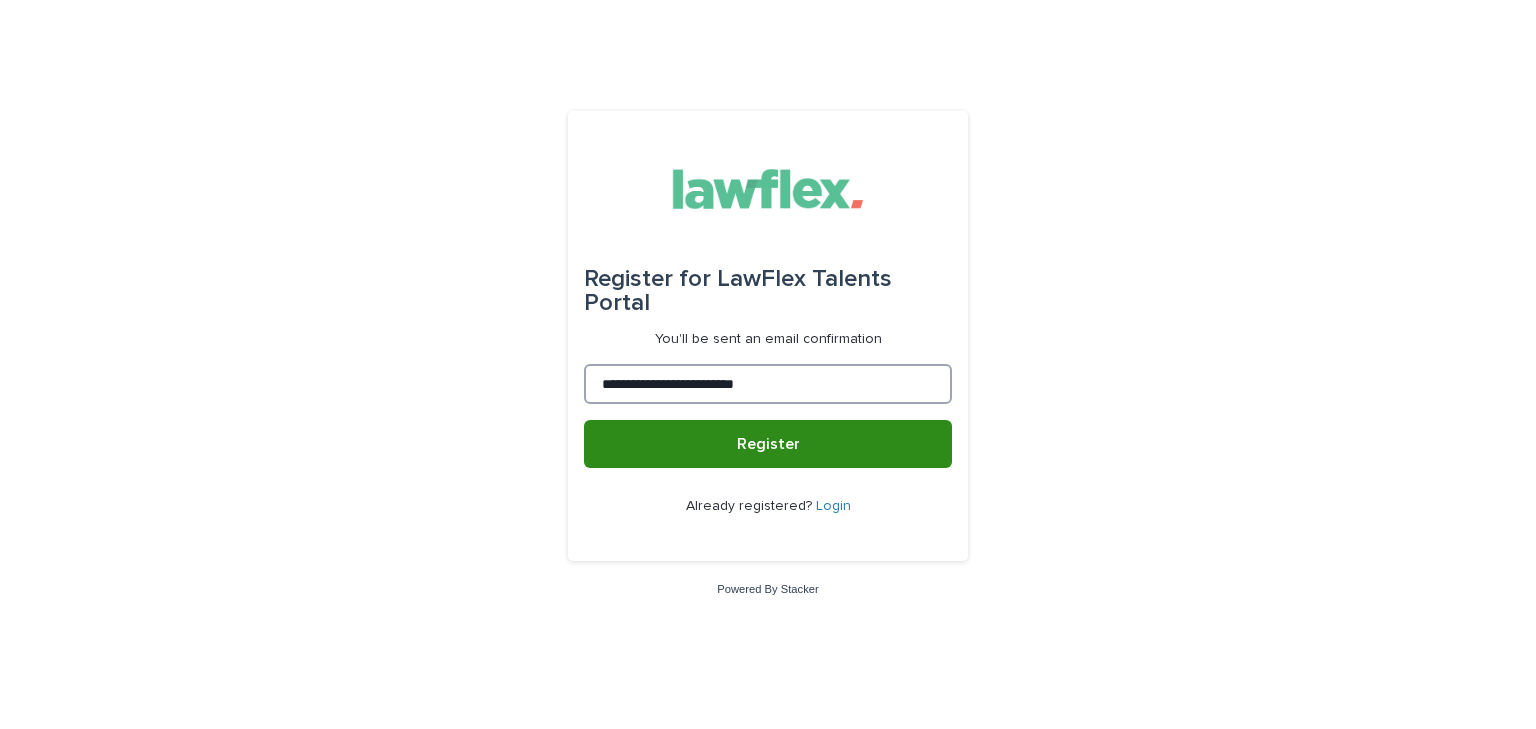 type on "**********" 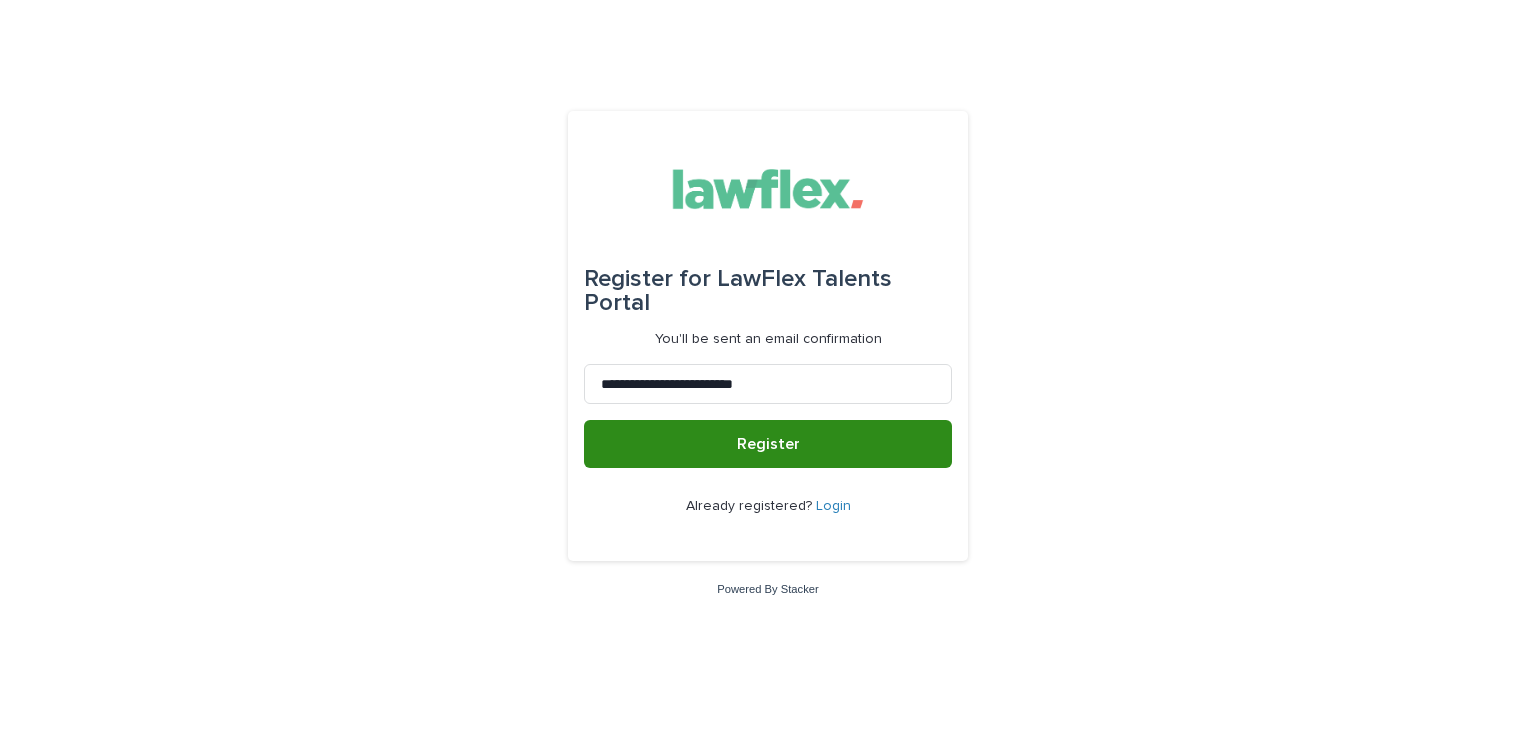 click on "Register" at bounding box center [768, 444] 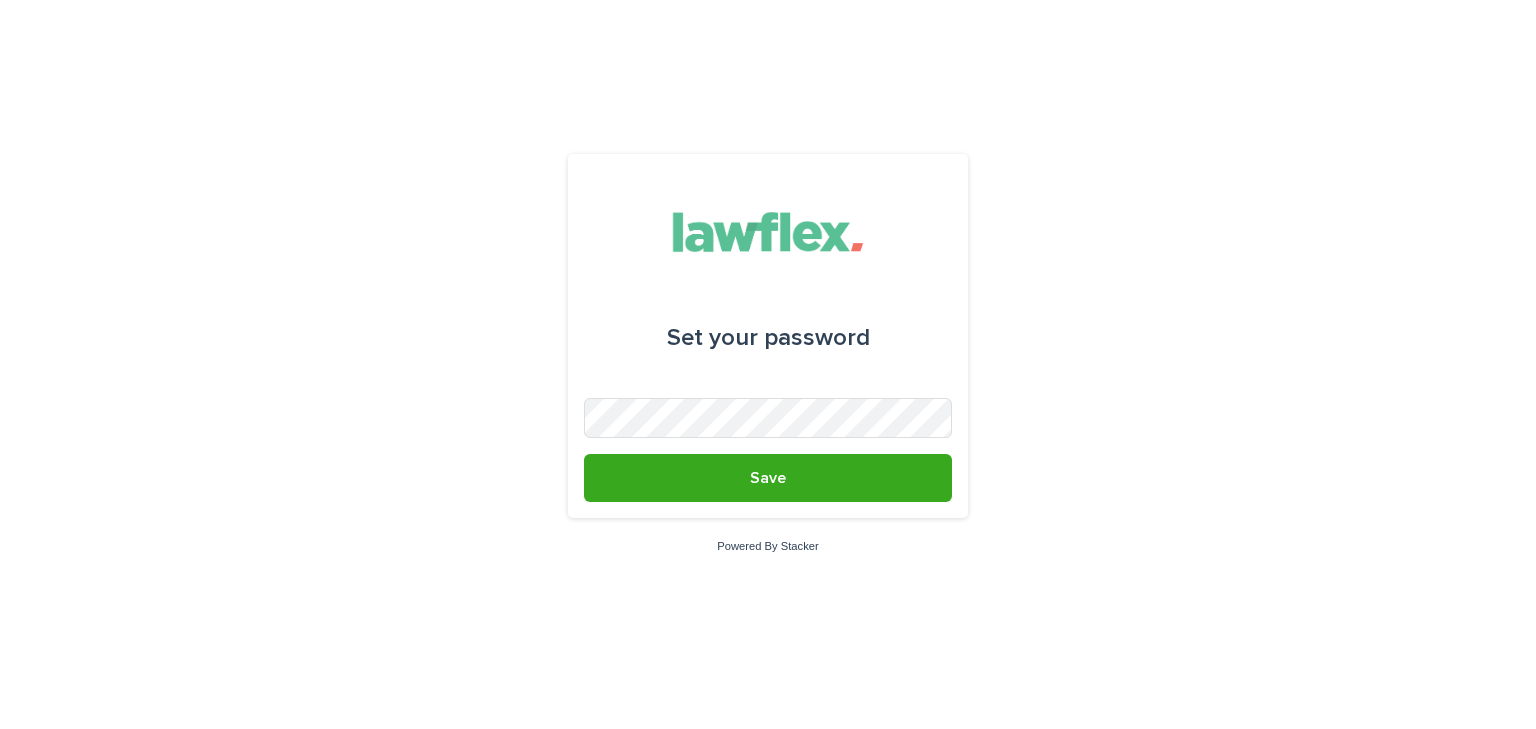 scroll, scrollTop: 0, scrollLeft: 0, axis: both 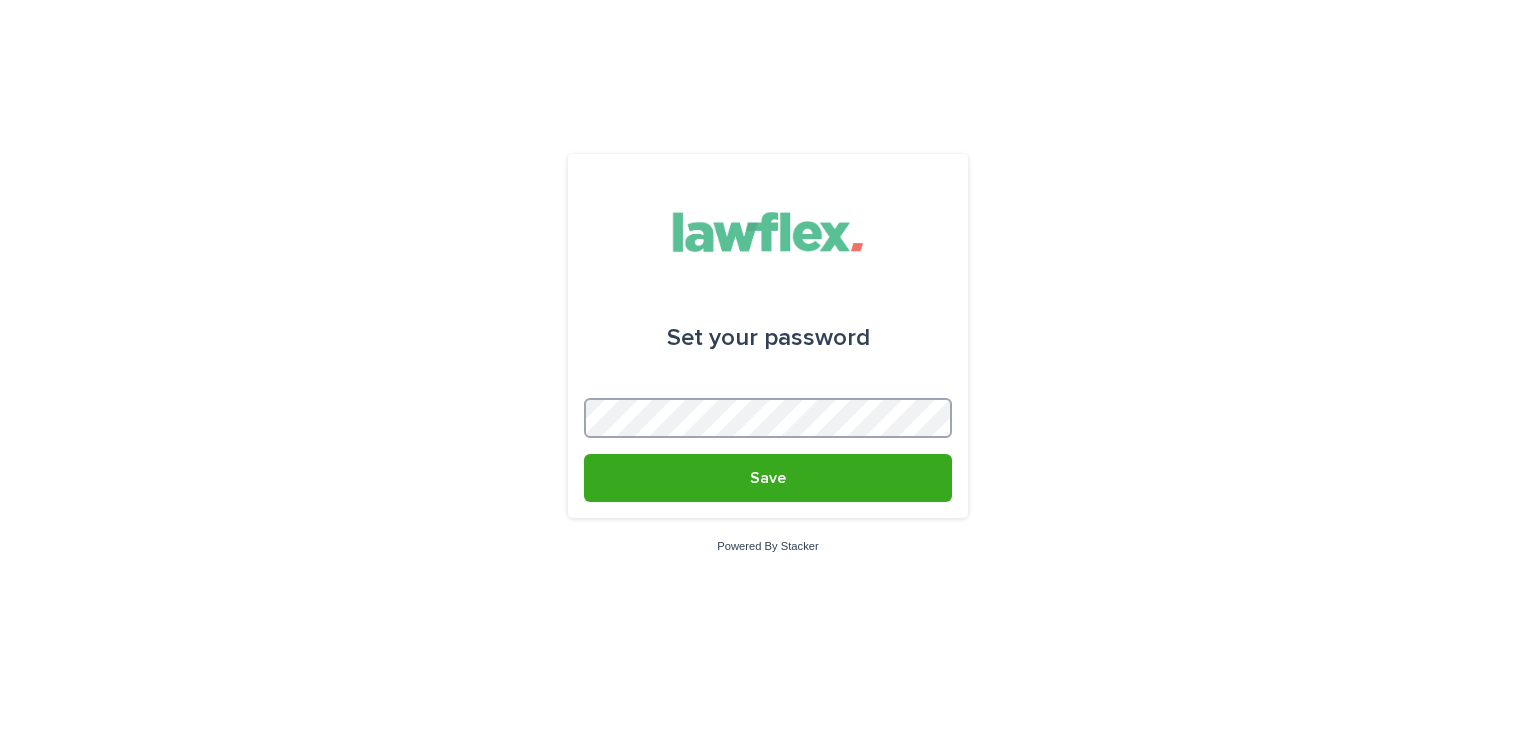 click on "Save" at bounding box center (768, 478) 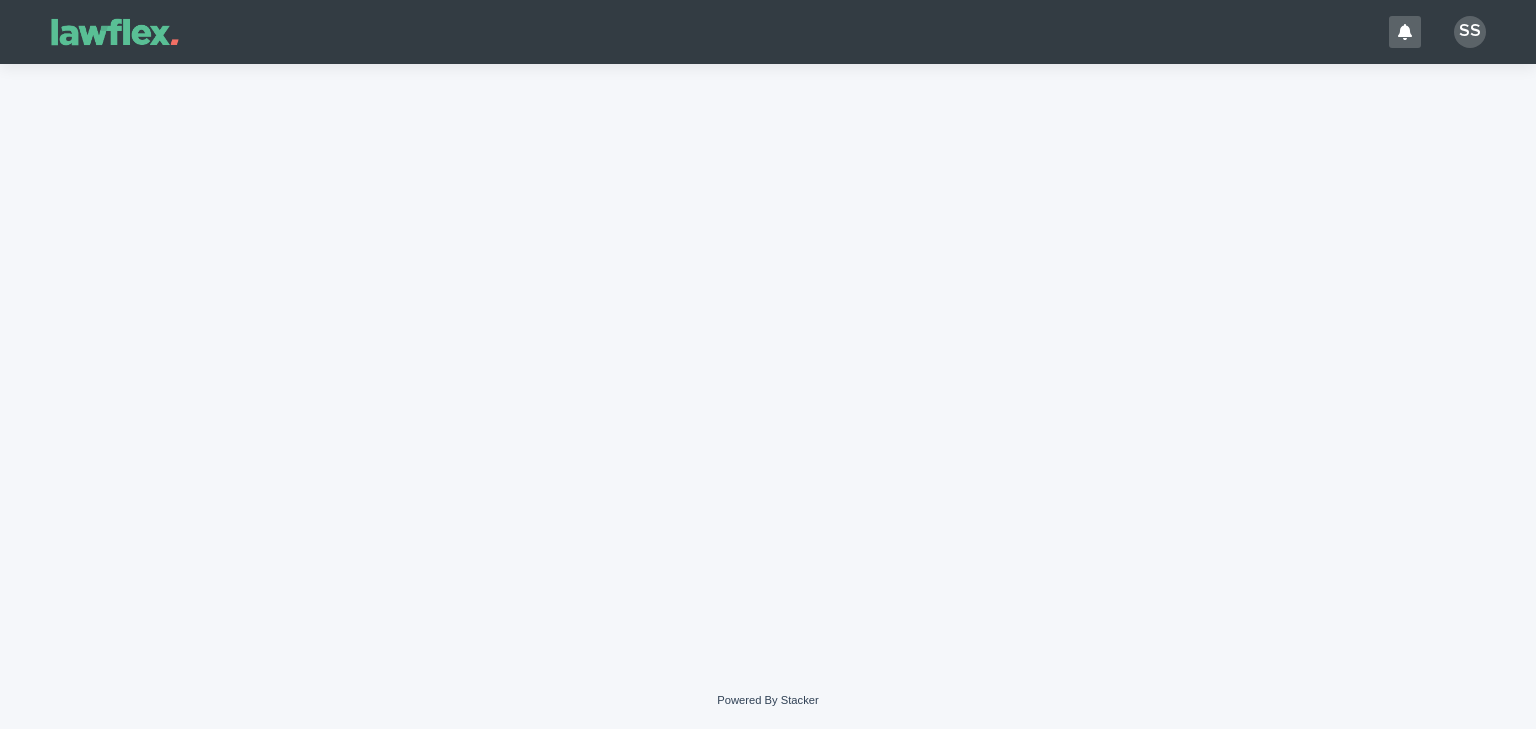 scroll, scrollTop: 0, scrollLeft: 0, axis: both 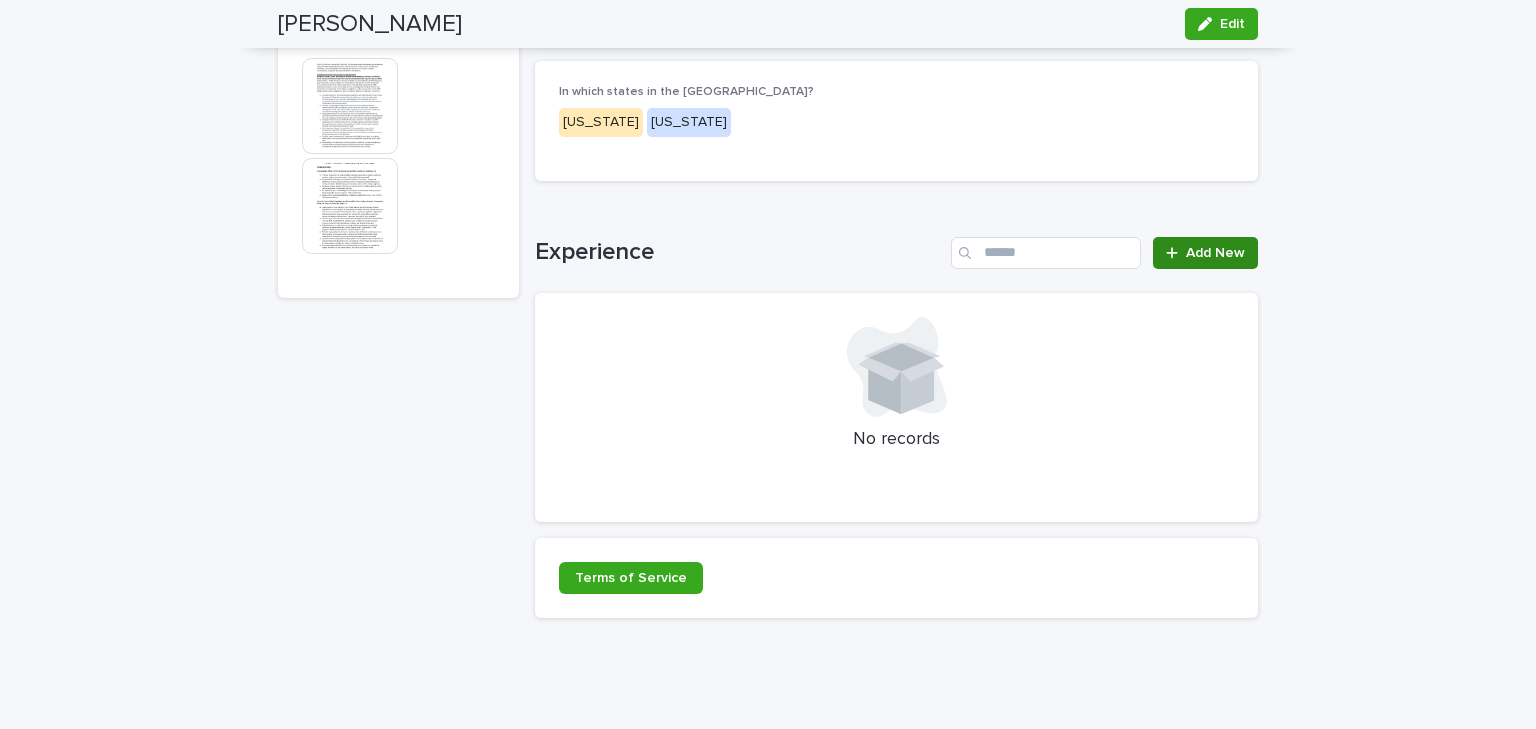 click on "Add New" at bounding box center (1215, 253) 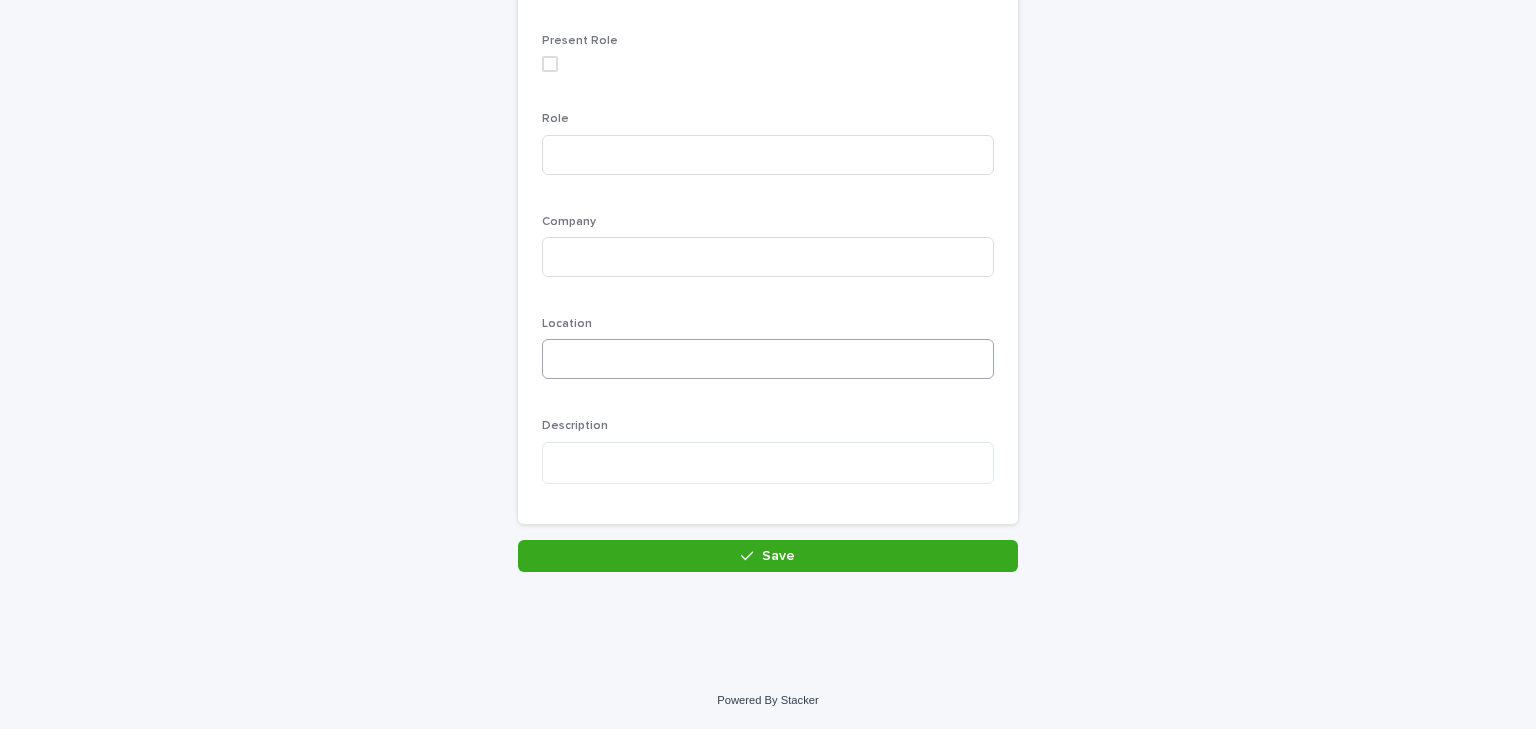 scroll, scrollTop: 475, scrollLeft: 0, axis: vertical 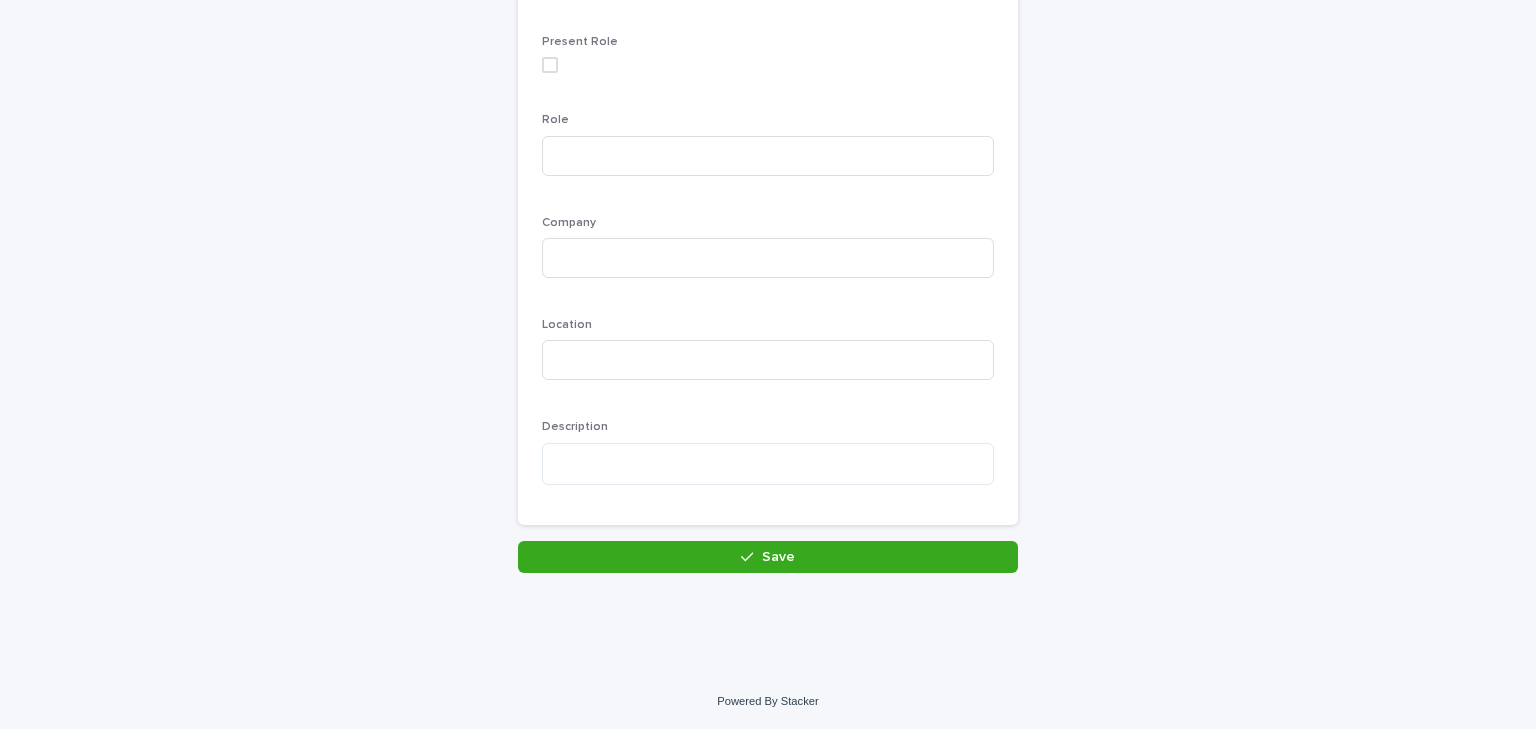 click at bounding box center [550, 65] 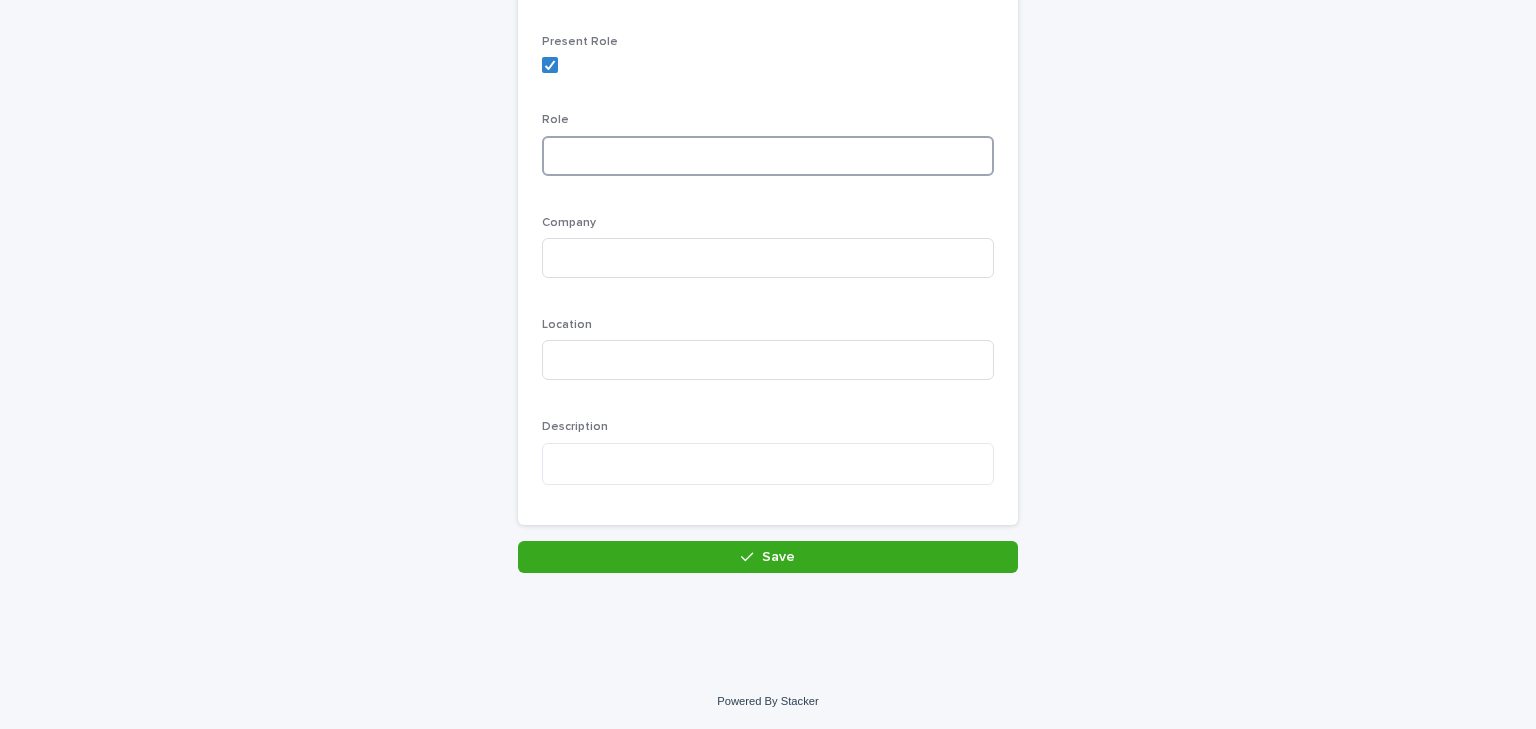 click at bounding box center (768, 156) 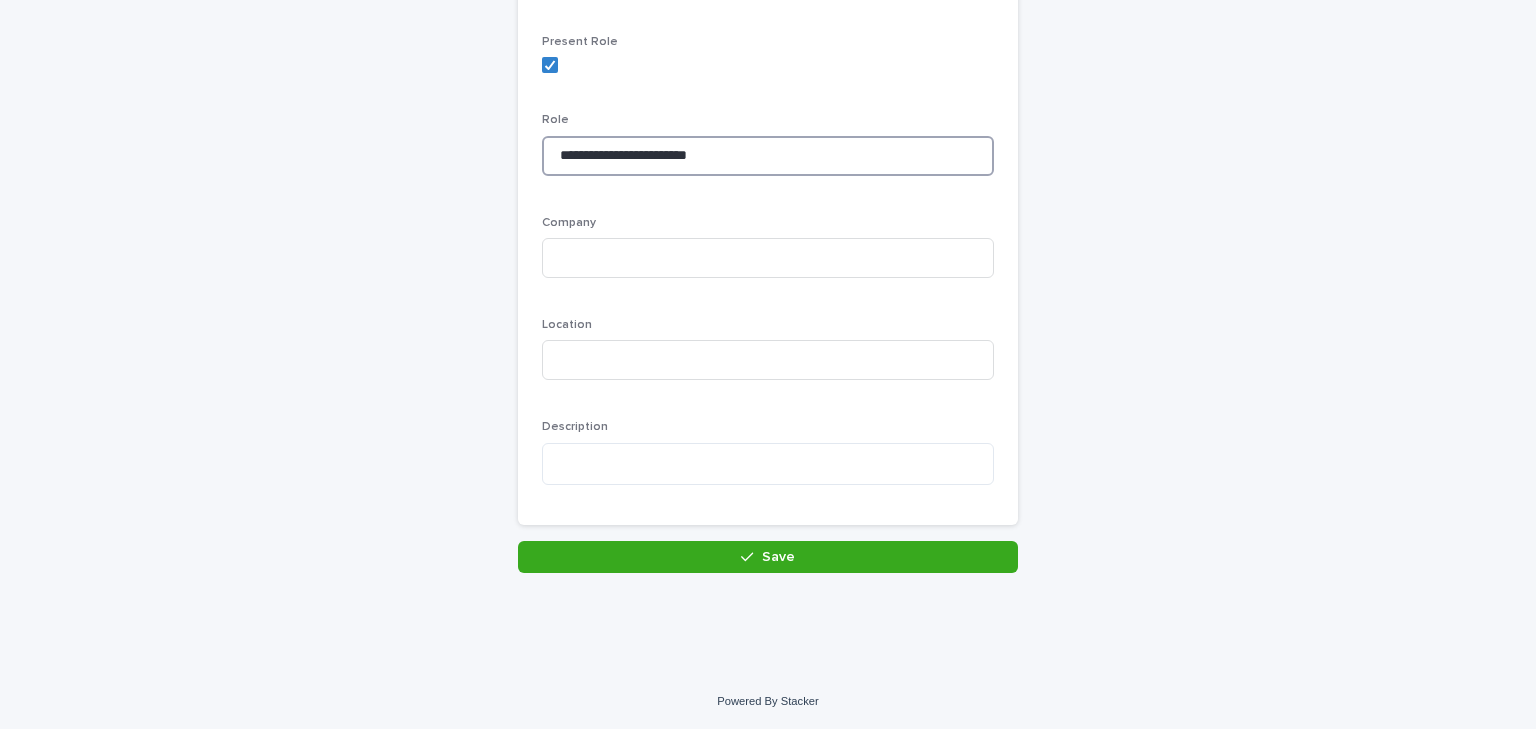 type on "**********" 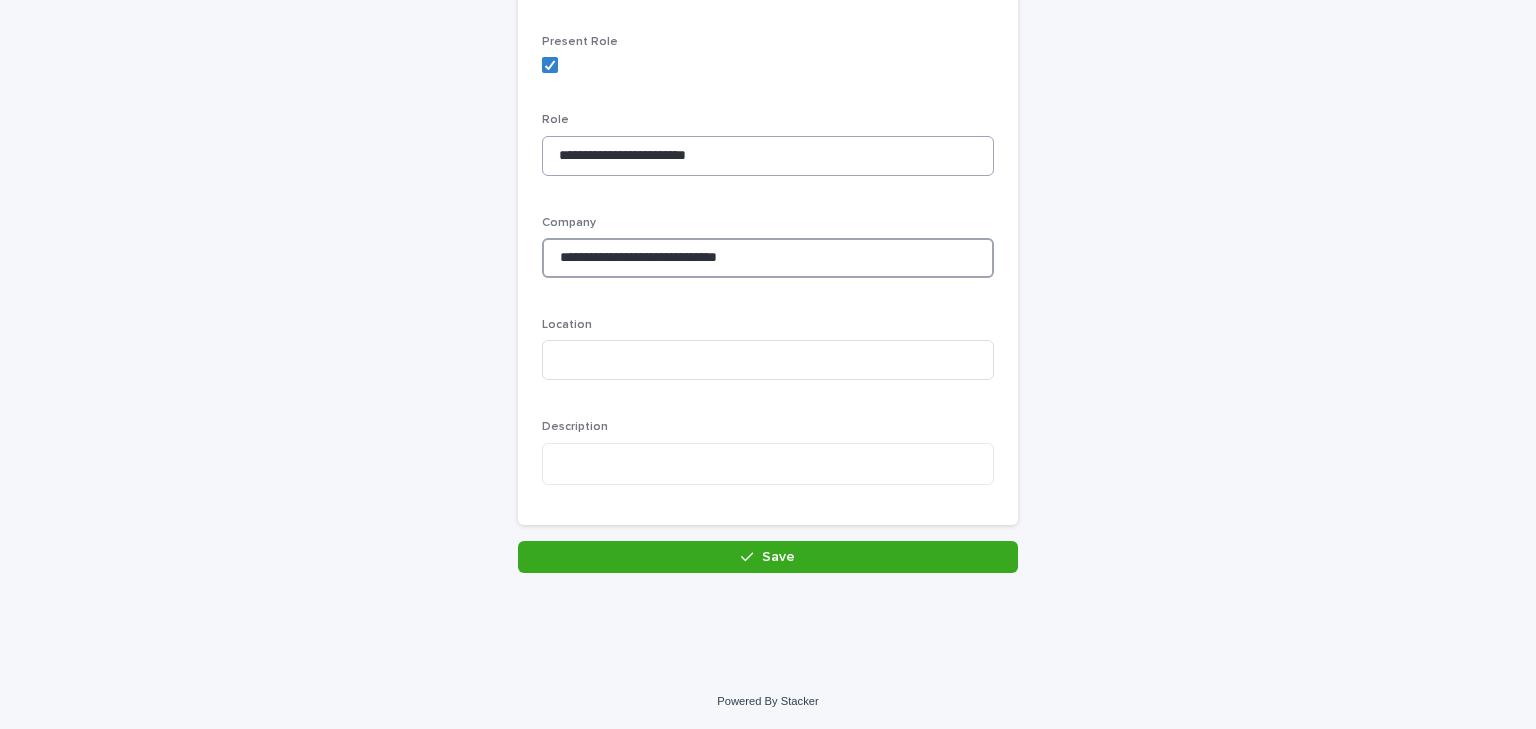 type on "**********" 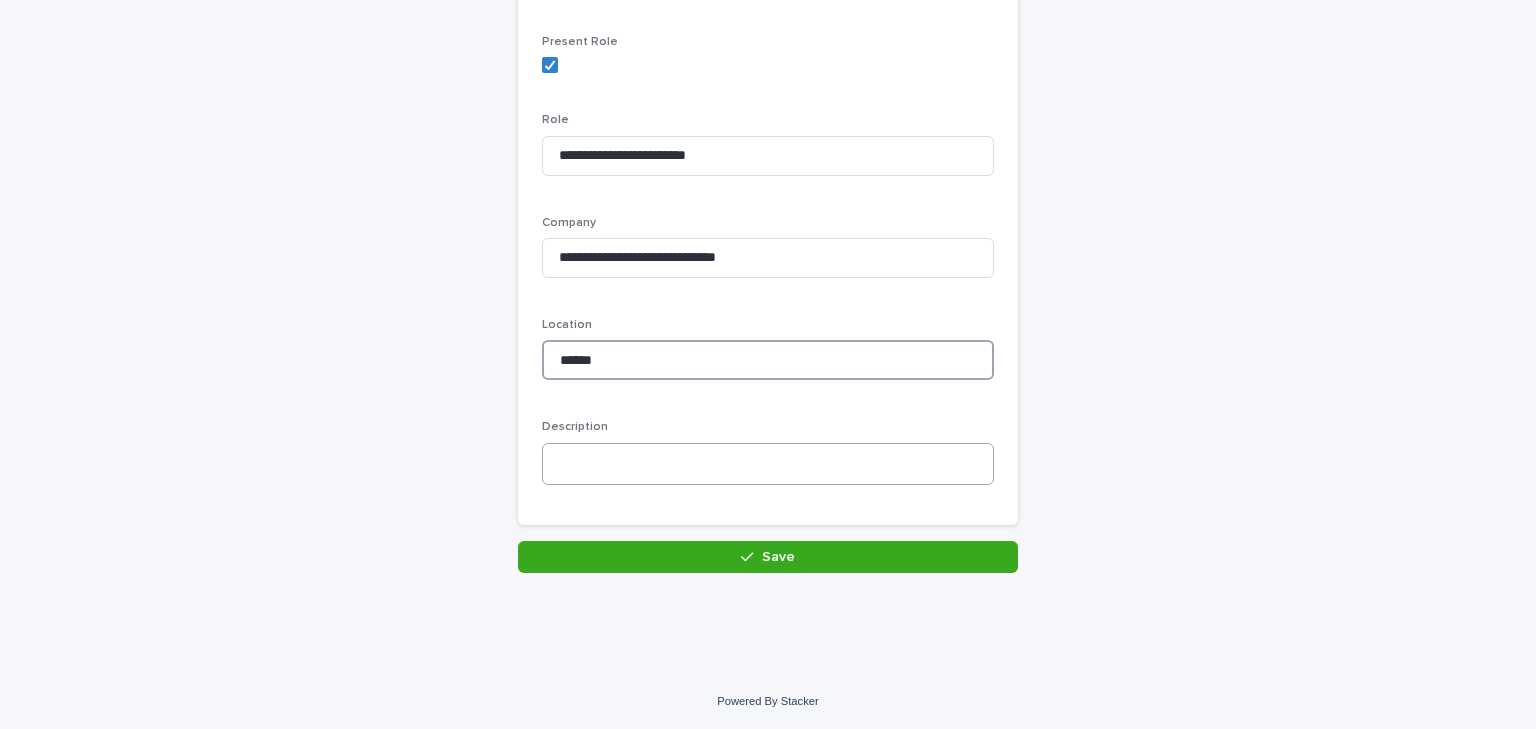 type on "******" 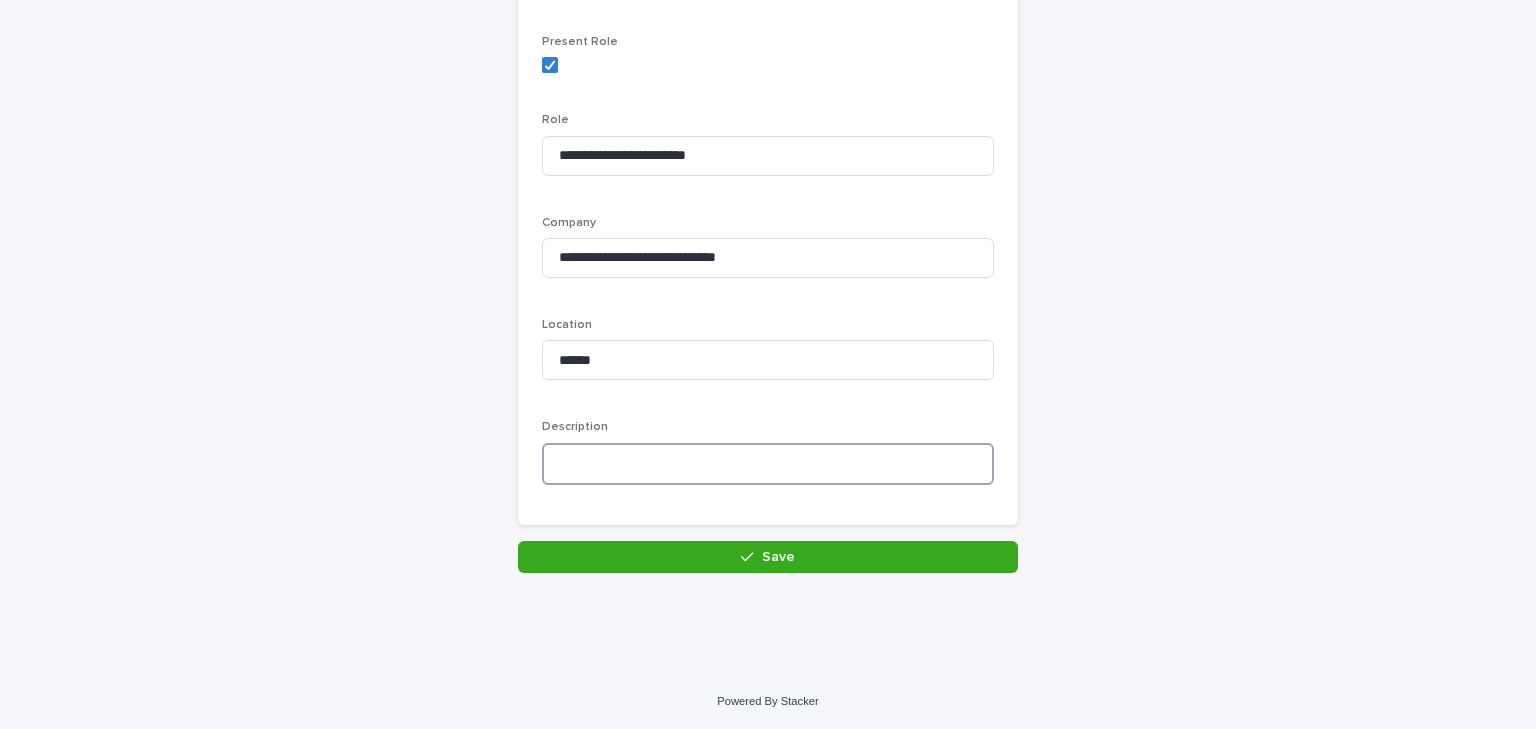 click at bounding box center [768, 464] 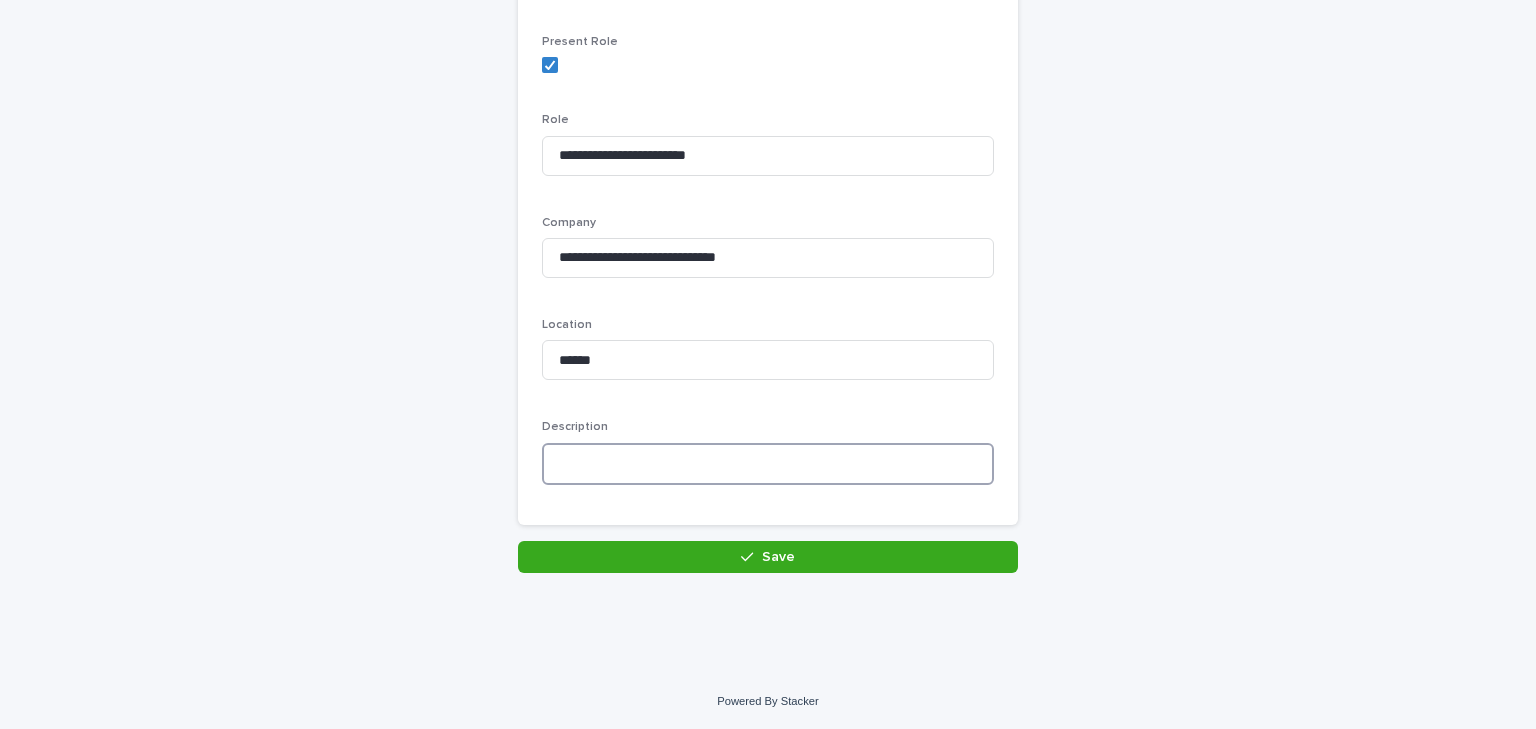 paste on "**********" 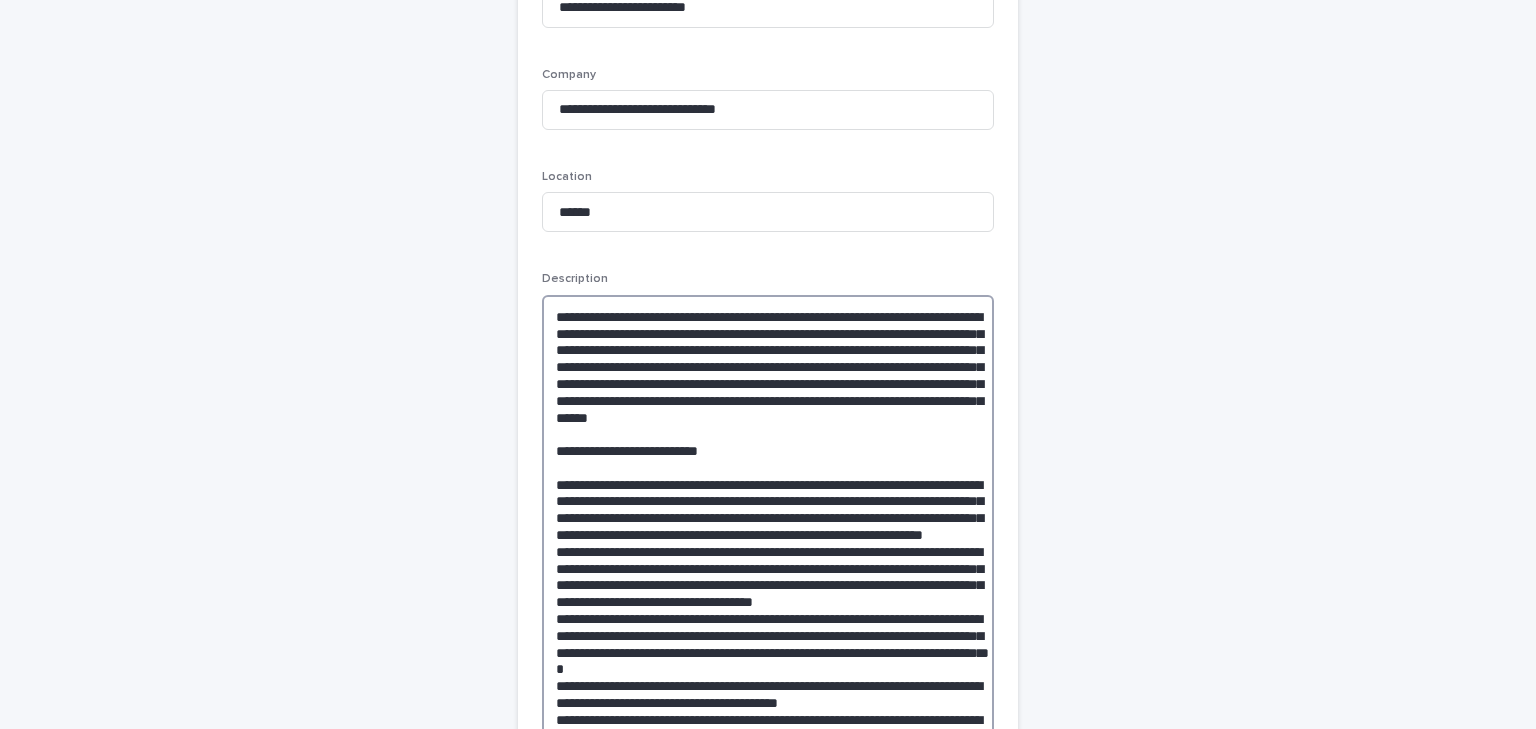 scroll, scrollTop: 723, scrollLeft: 0, axis: vertical 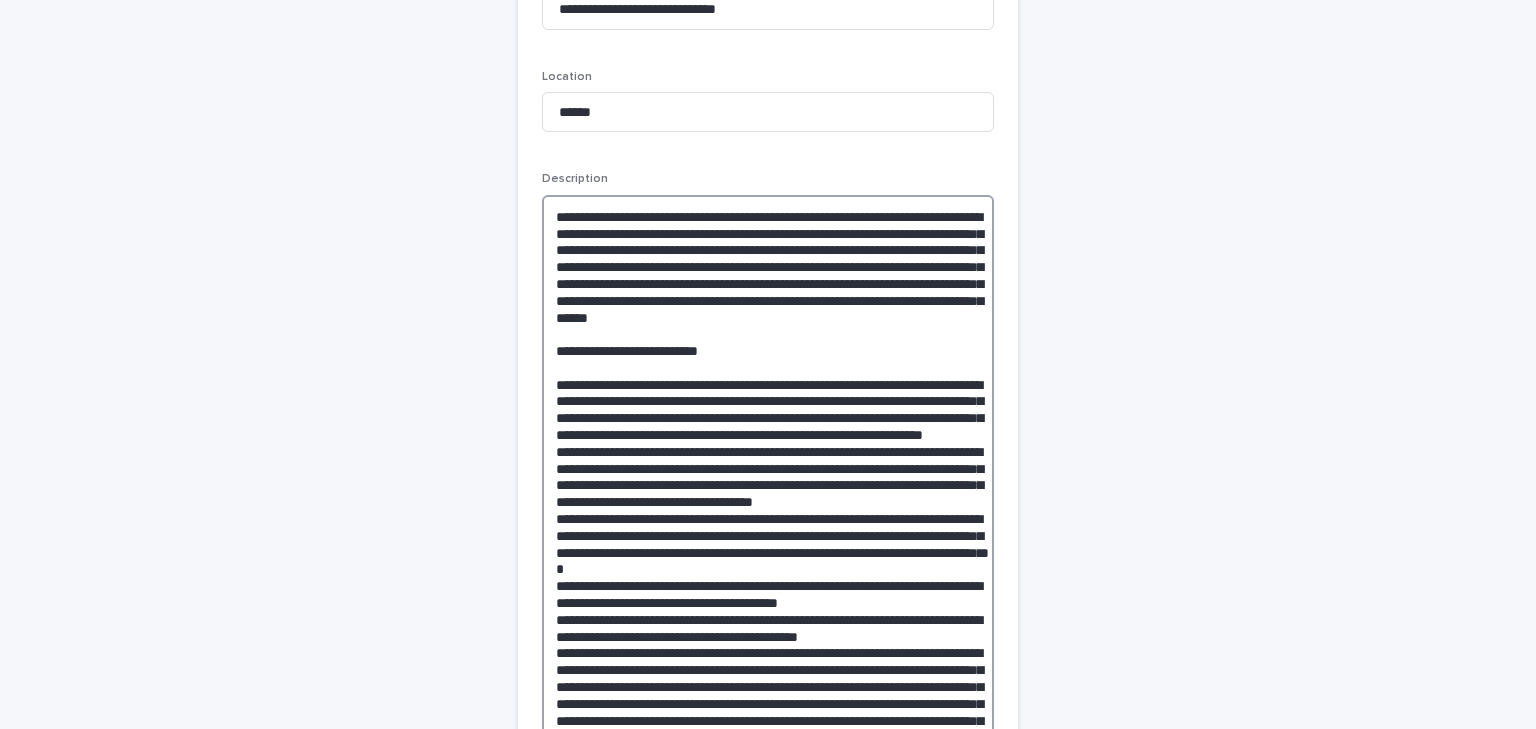 click at bounding box center [768, 569] 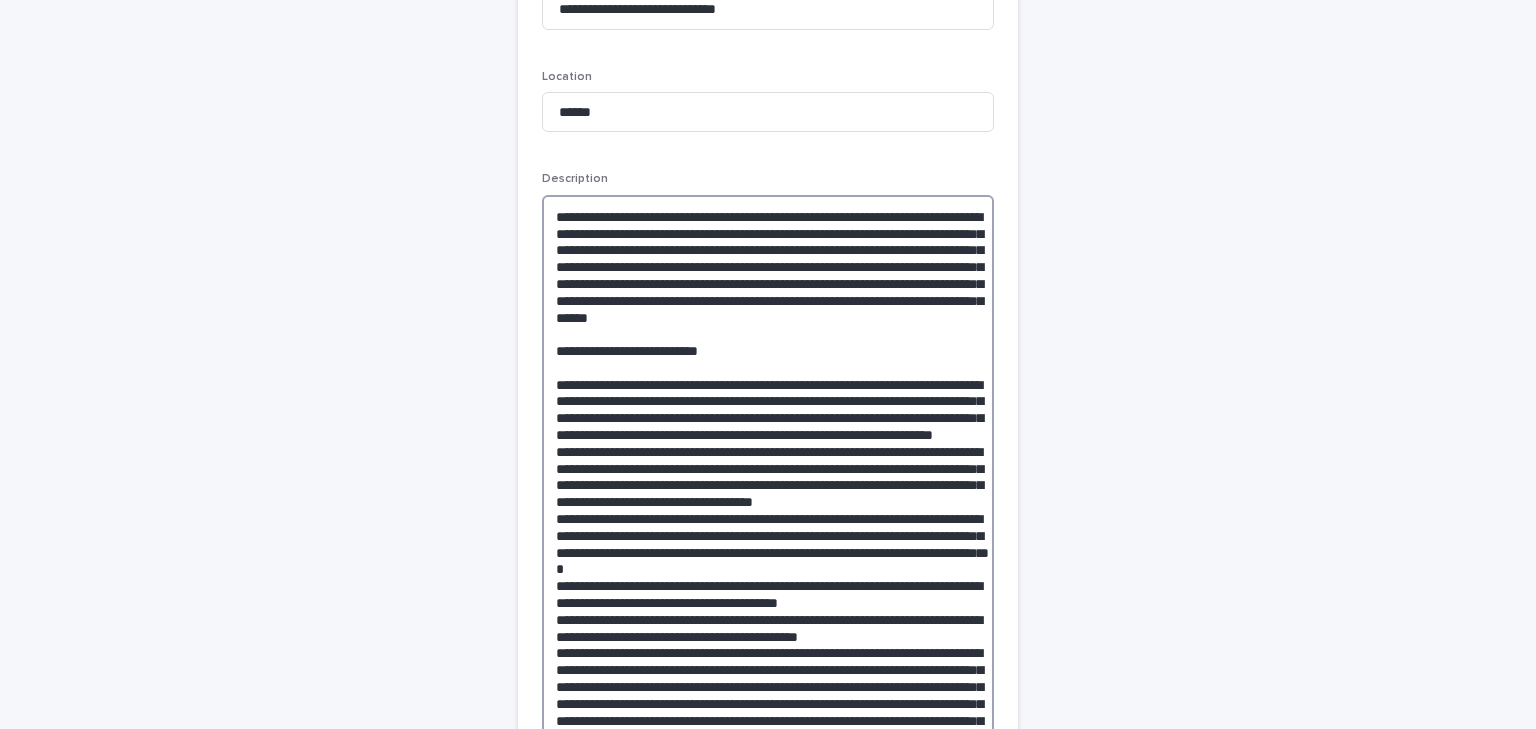click at bounding box center (768, 569) 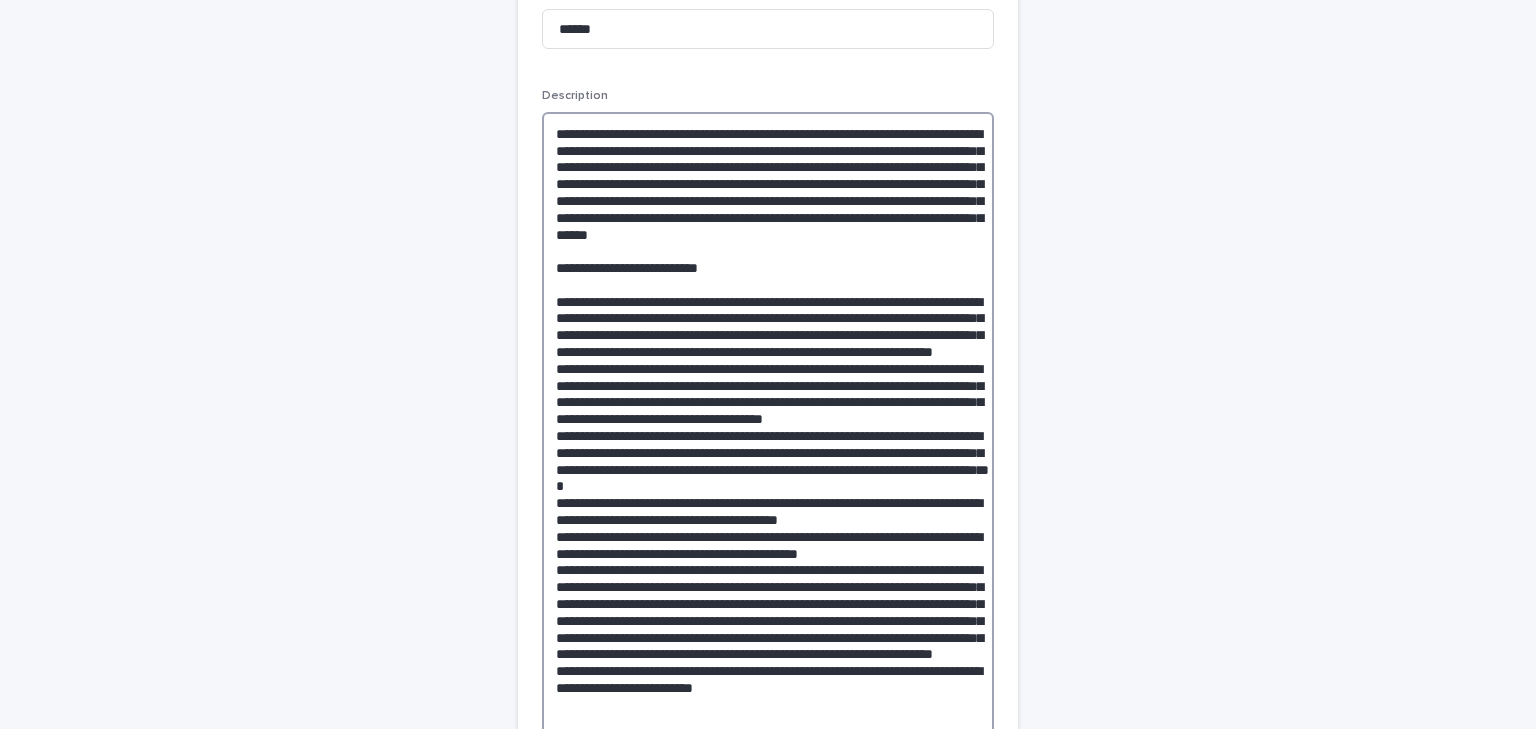scroll, scrollTop: 823, scrollLeft: 0, axis: vertical 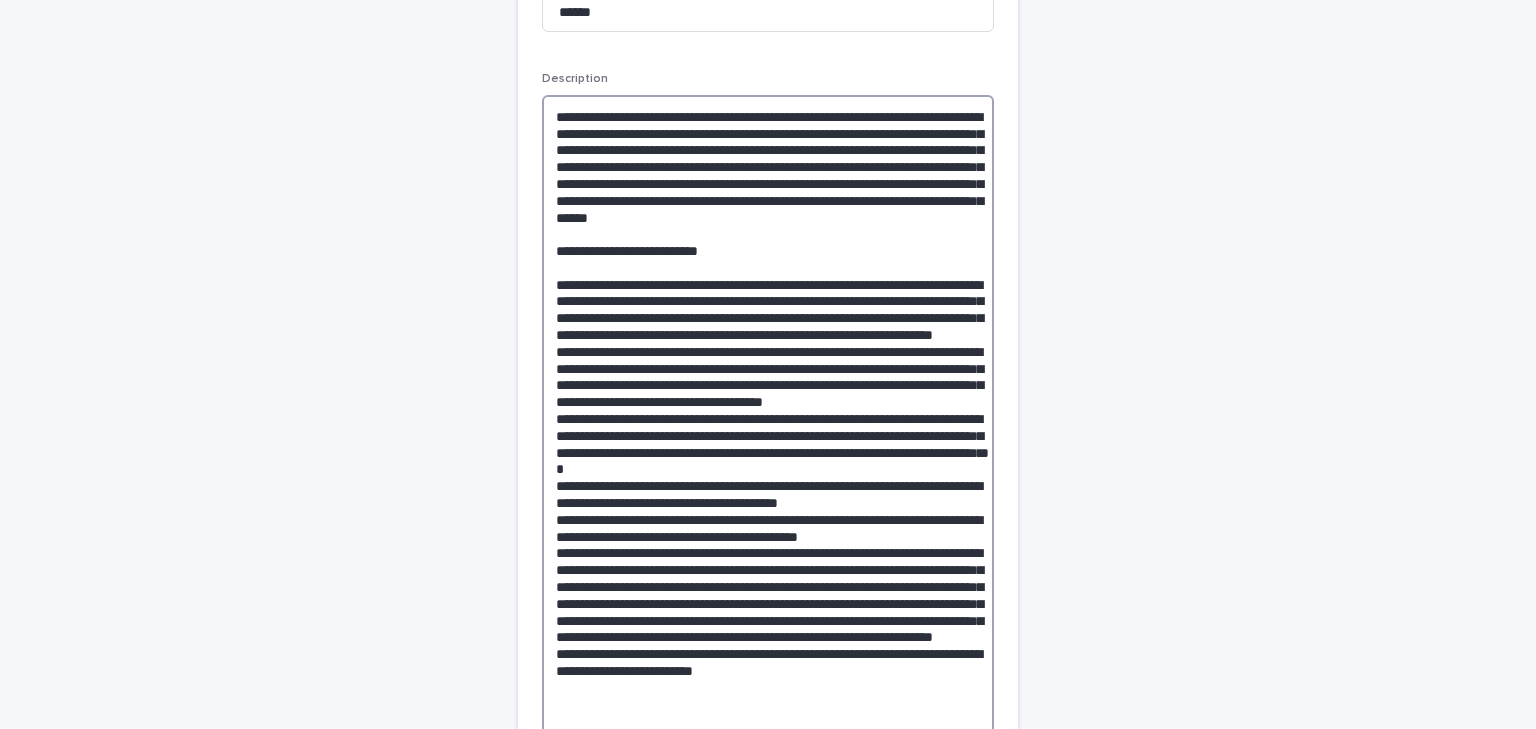 click at bounding box center [768, 469] 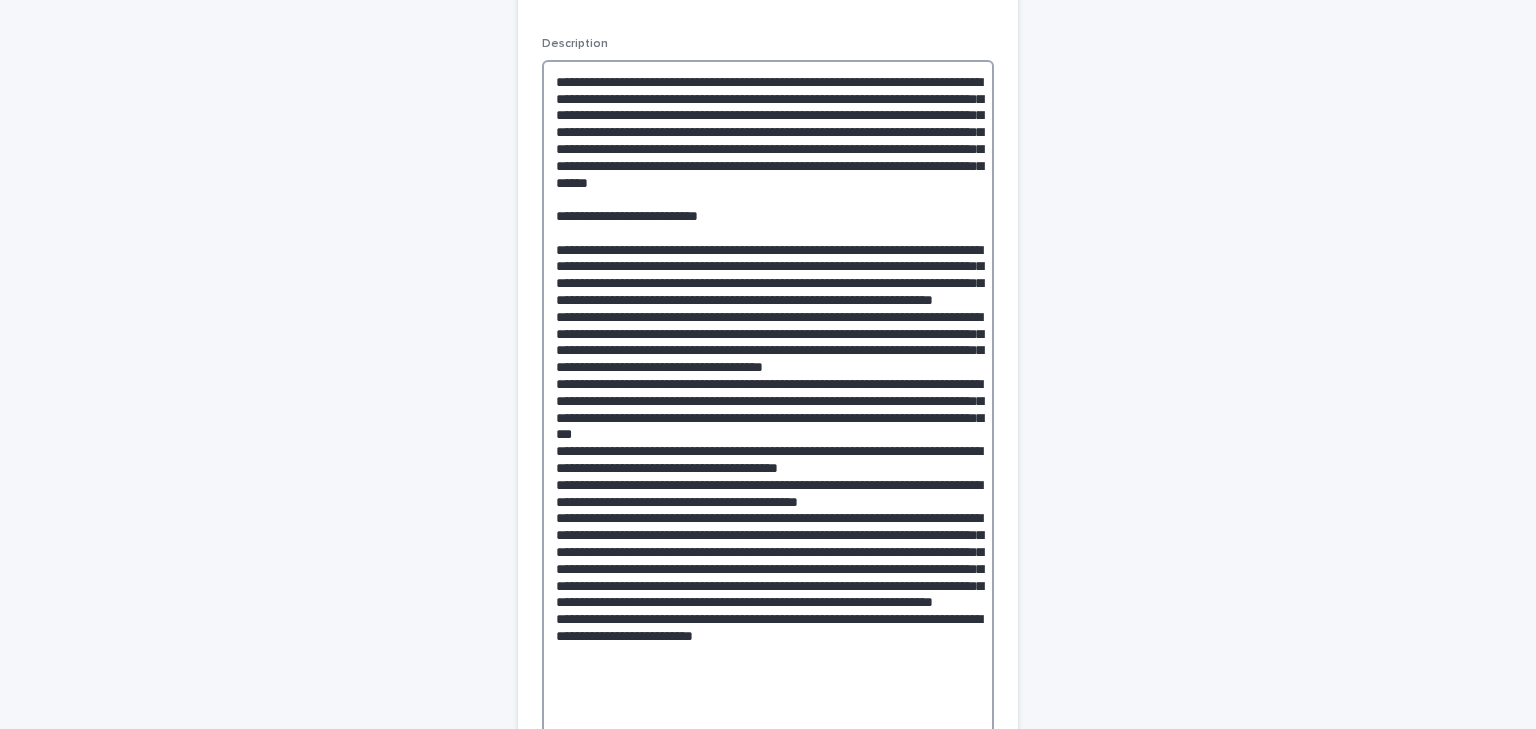 scroll, scrollTop: 923, scrollLeft: 0, axis: vertical 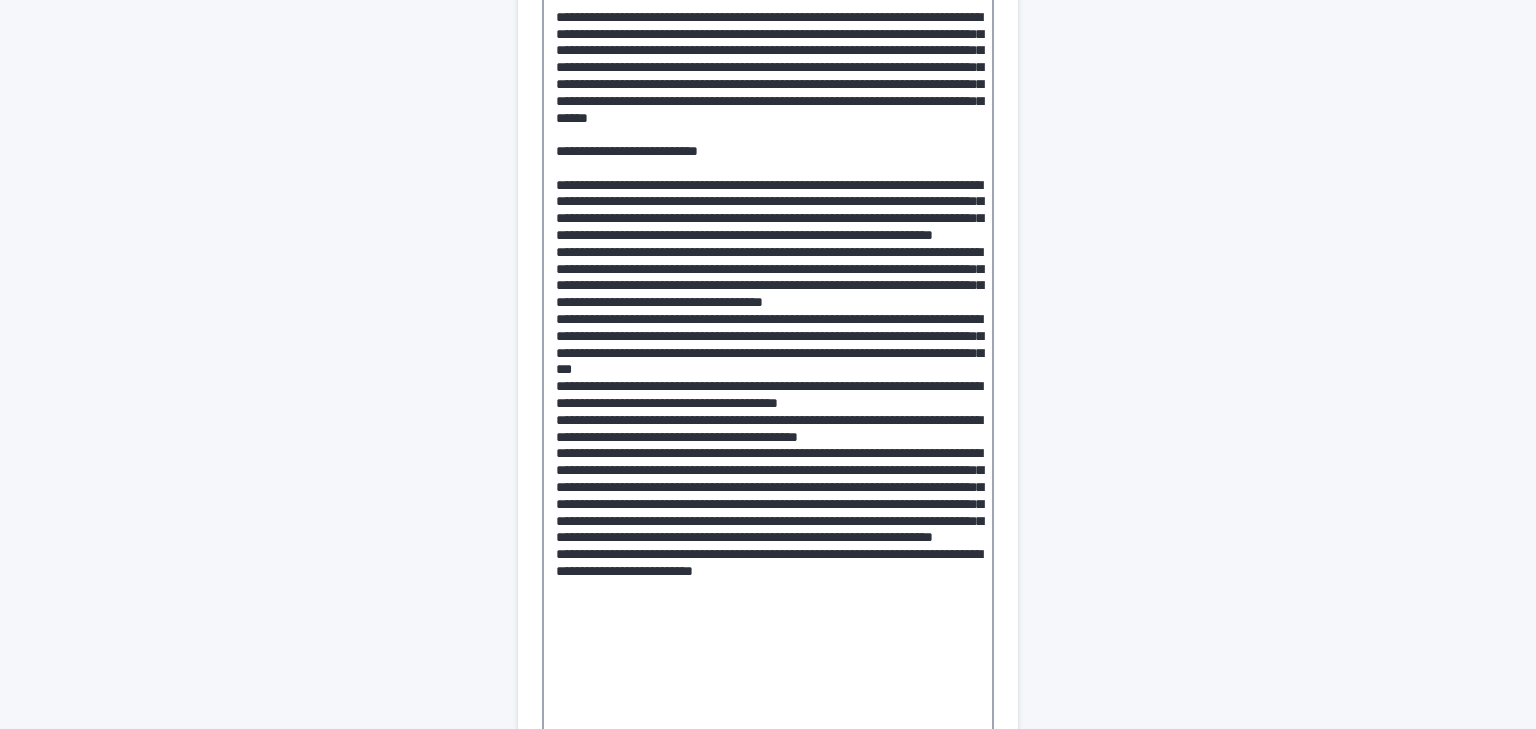 click at bounding box center [768, 369] 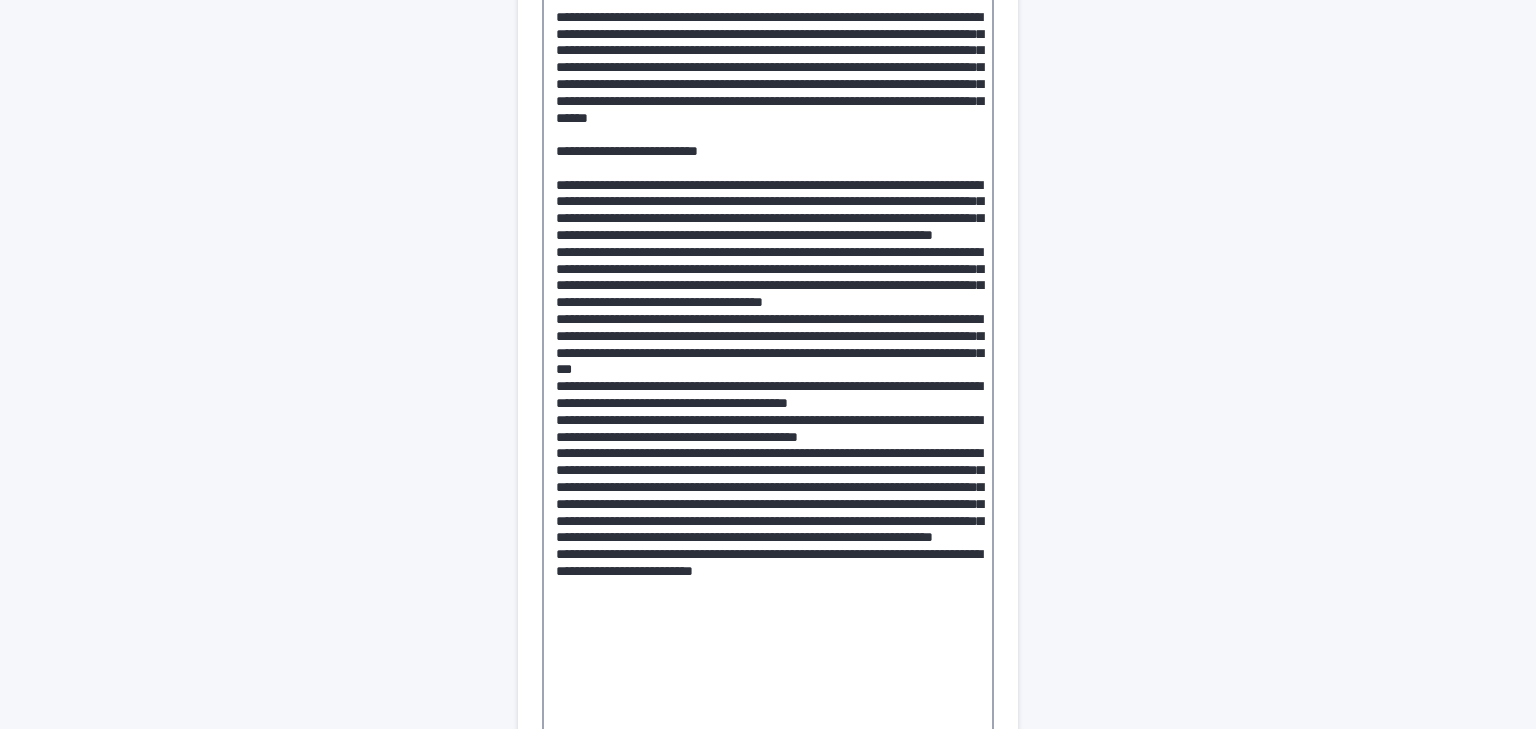 click at bounding box center (768, 369) 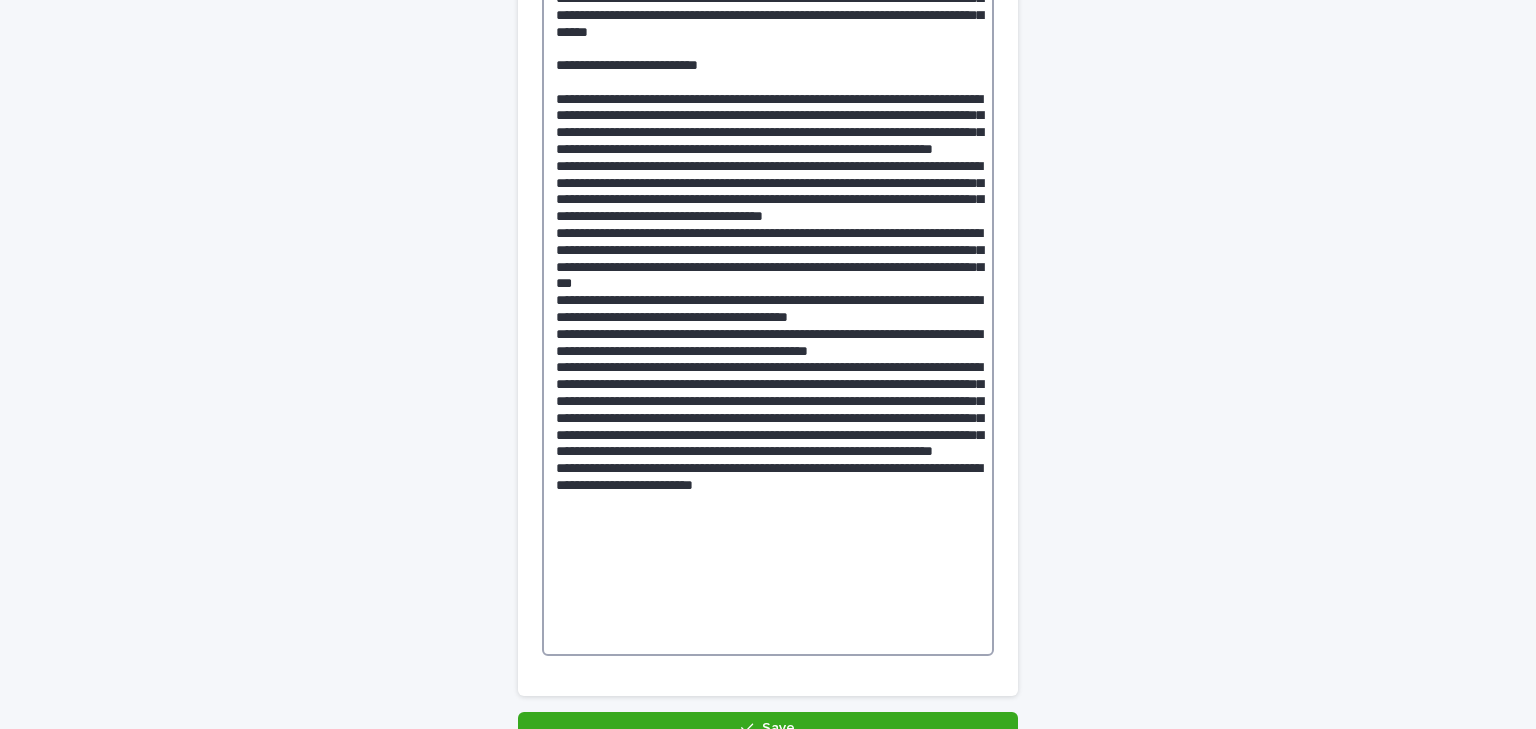 scroll, scrollTop: 1023, scrollLeft: 0, axis: vertical 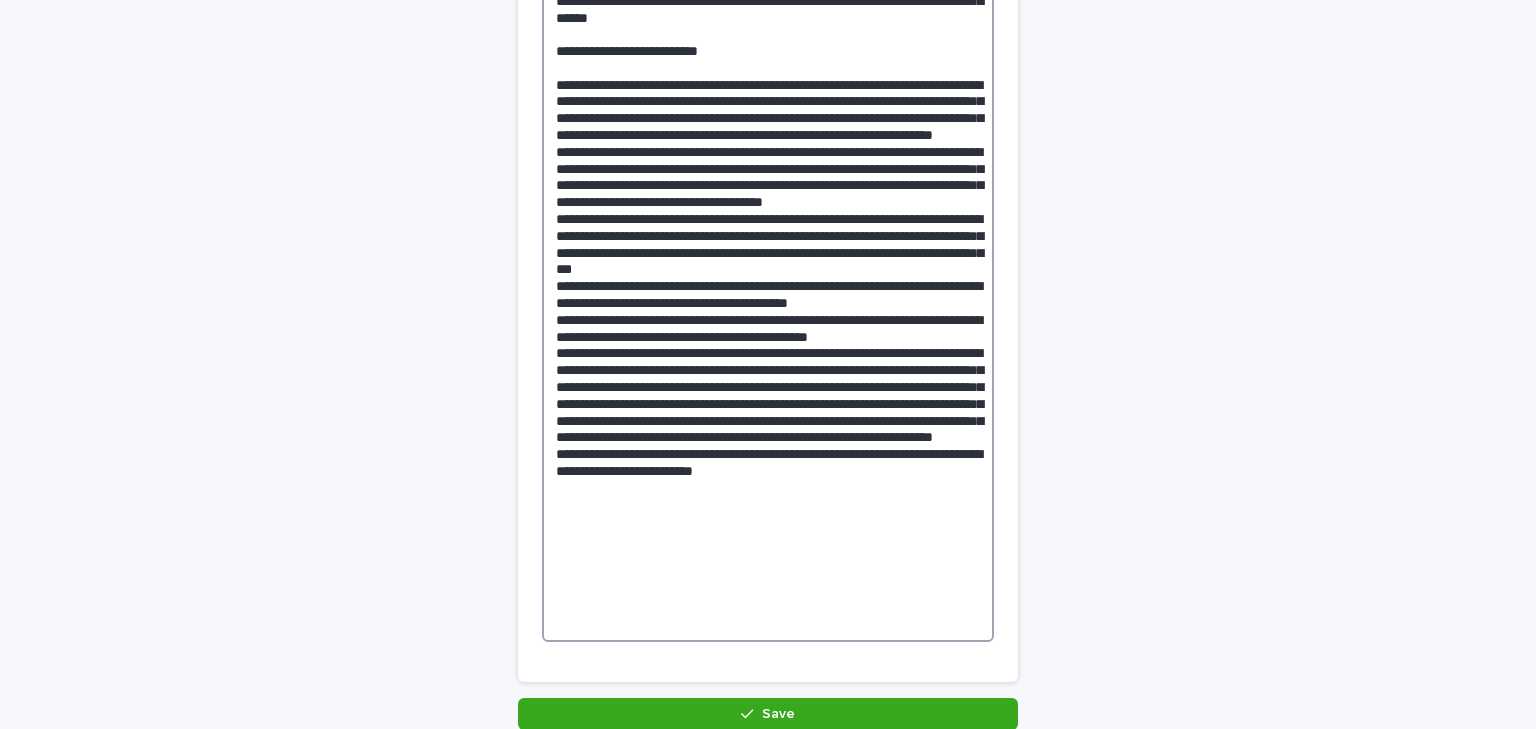 click at bounding box center [768, 269] 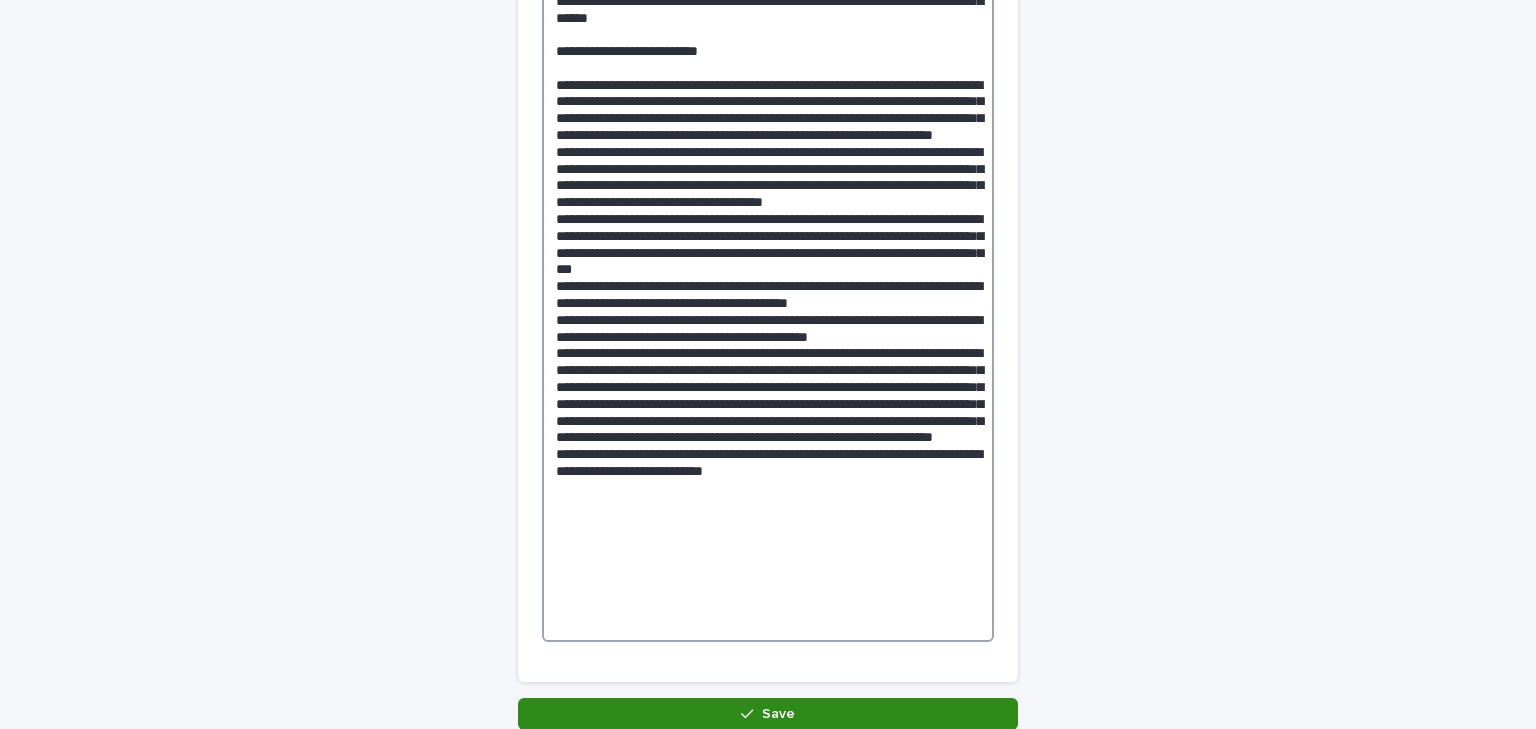 type on "**********" 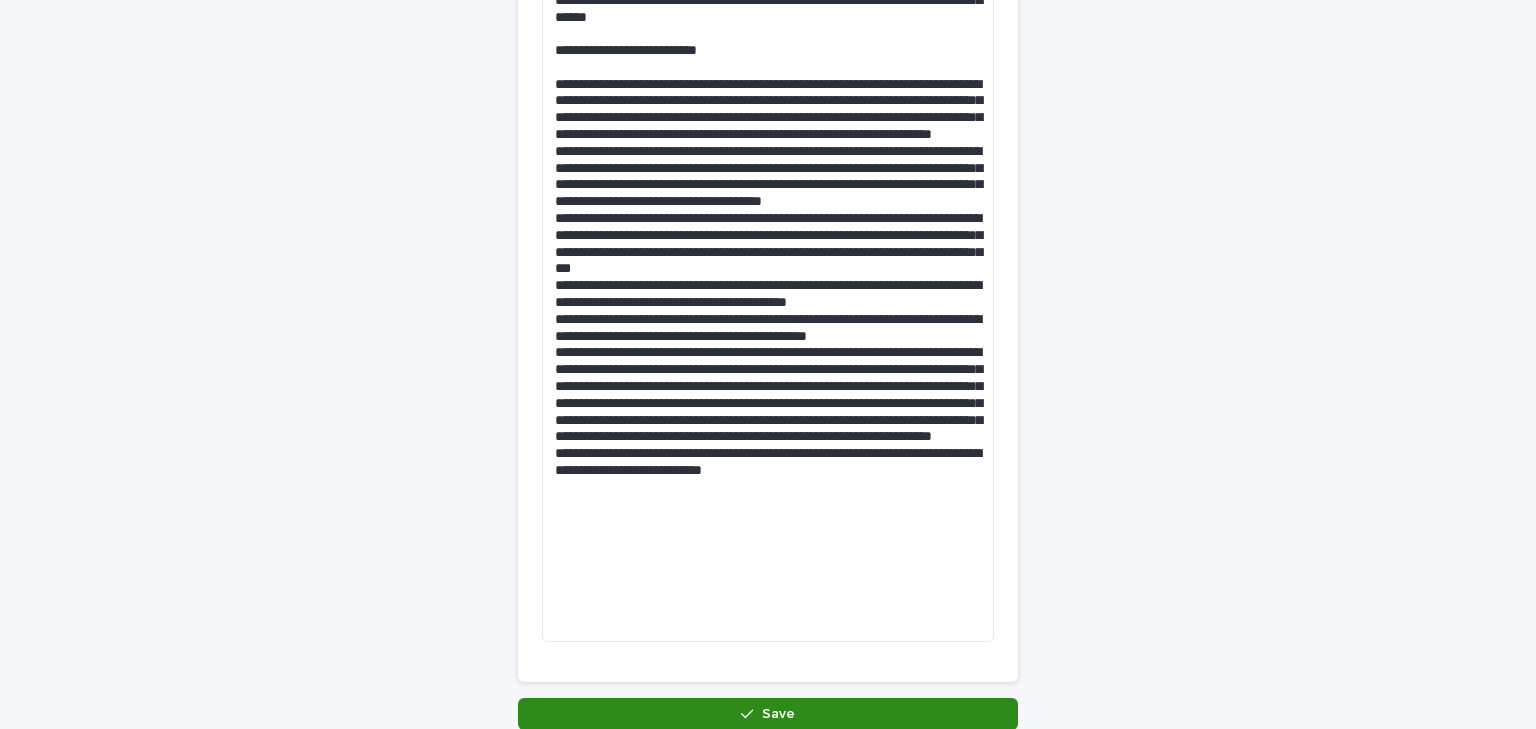 click on "Save" at bounding box center (768, 714) 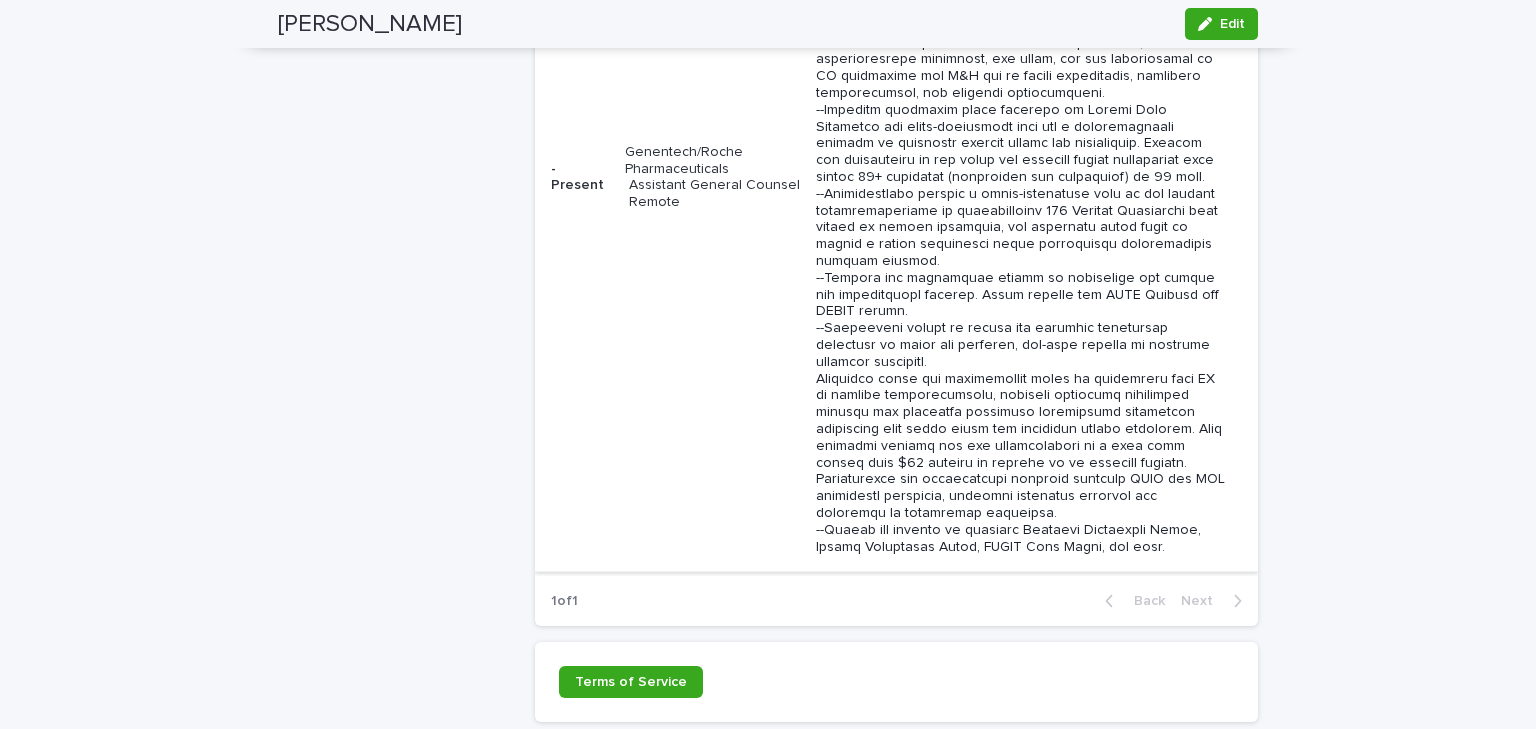 scroll, scrollTop: 2046, scrollLeft: 0, axis: vertical 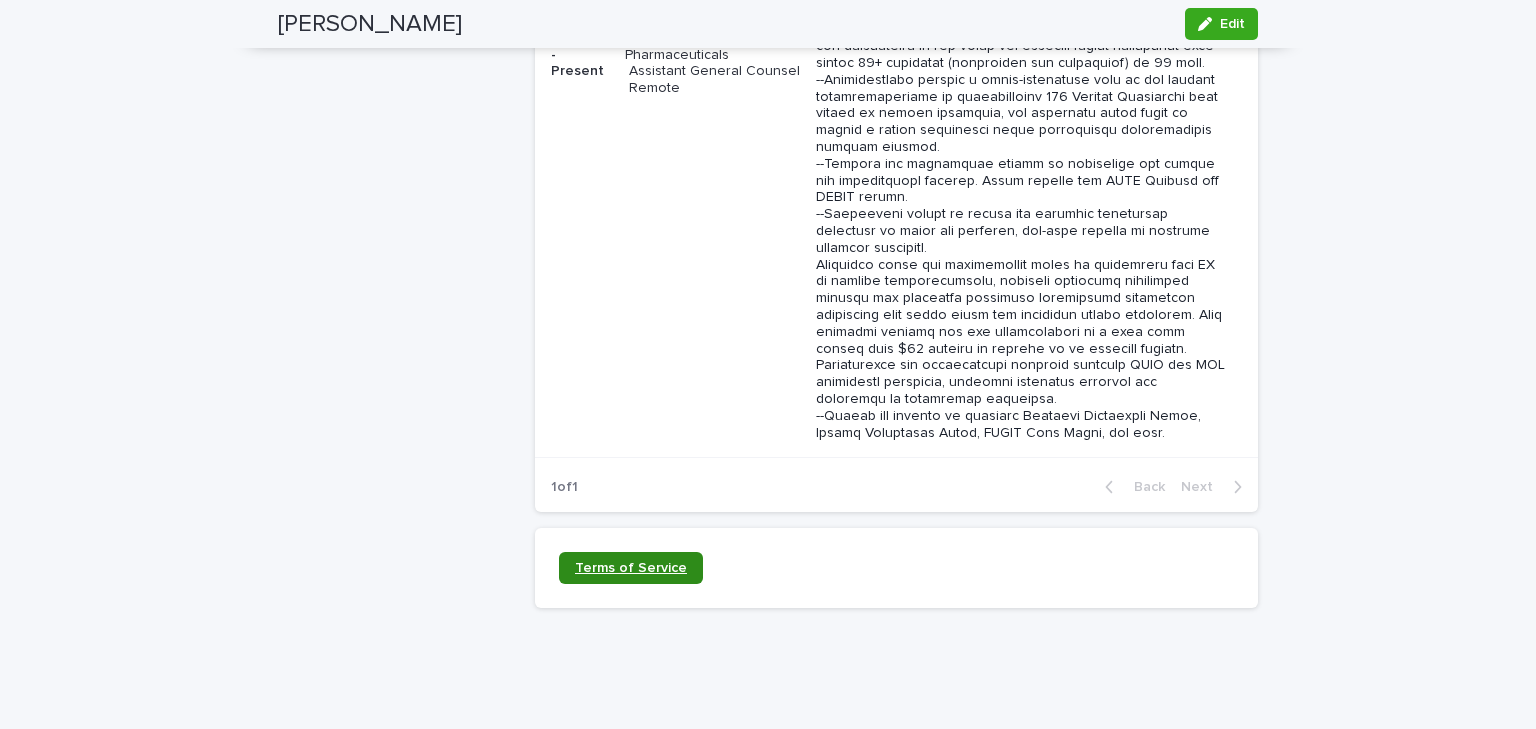 click on "Terms of Service" at bounding box center [631, 568] 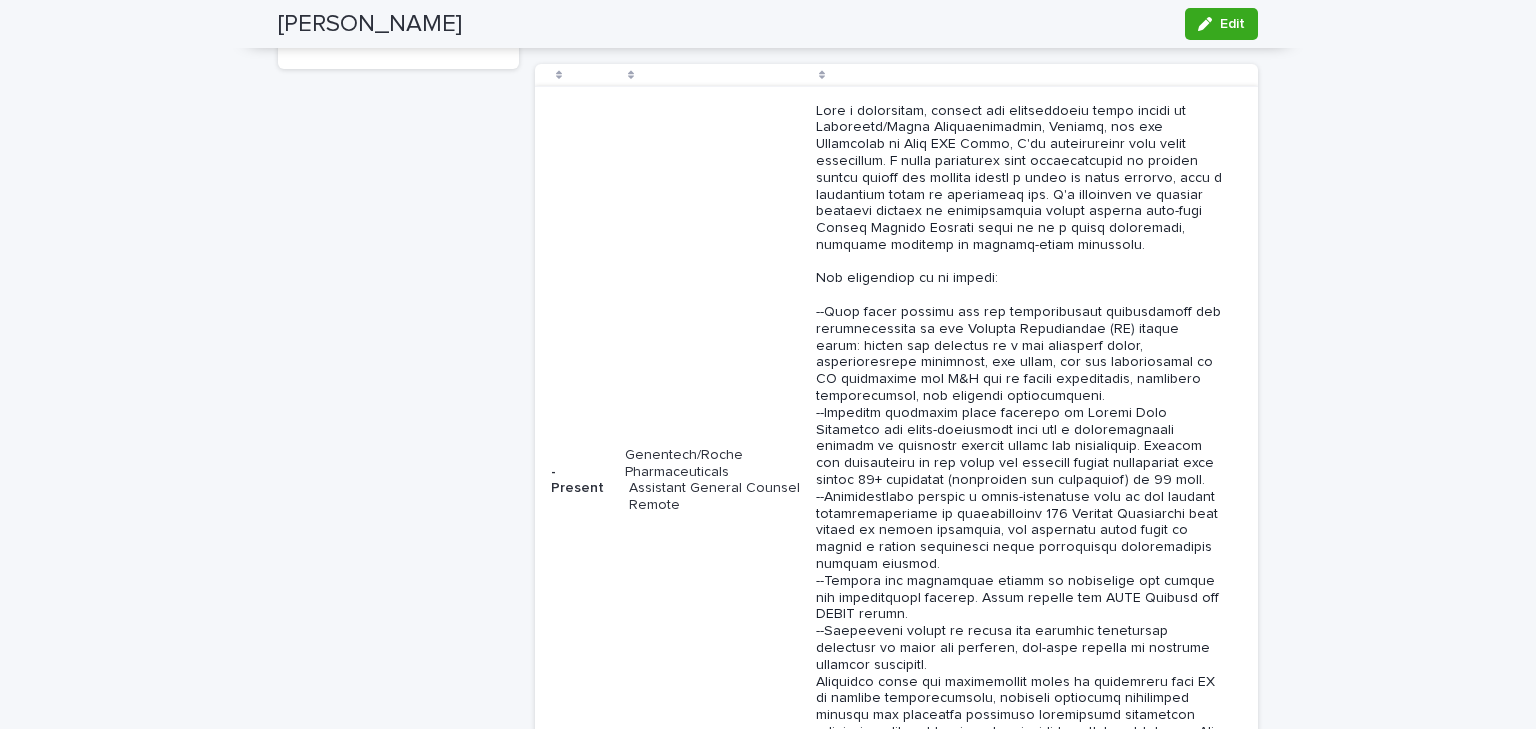 scroll, scrollTop: 1846, scrollLeft: 0, axis: vertical 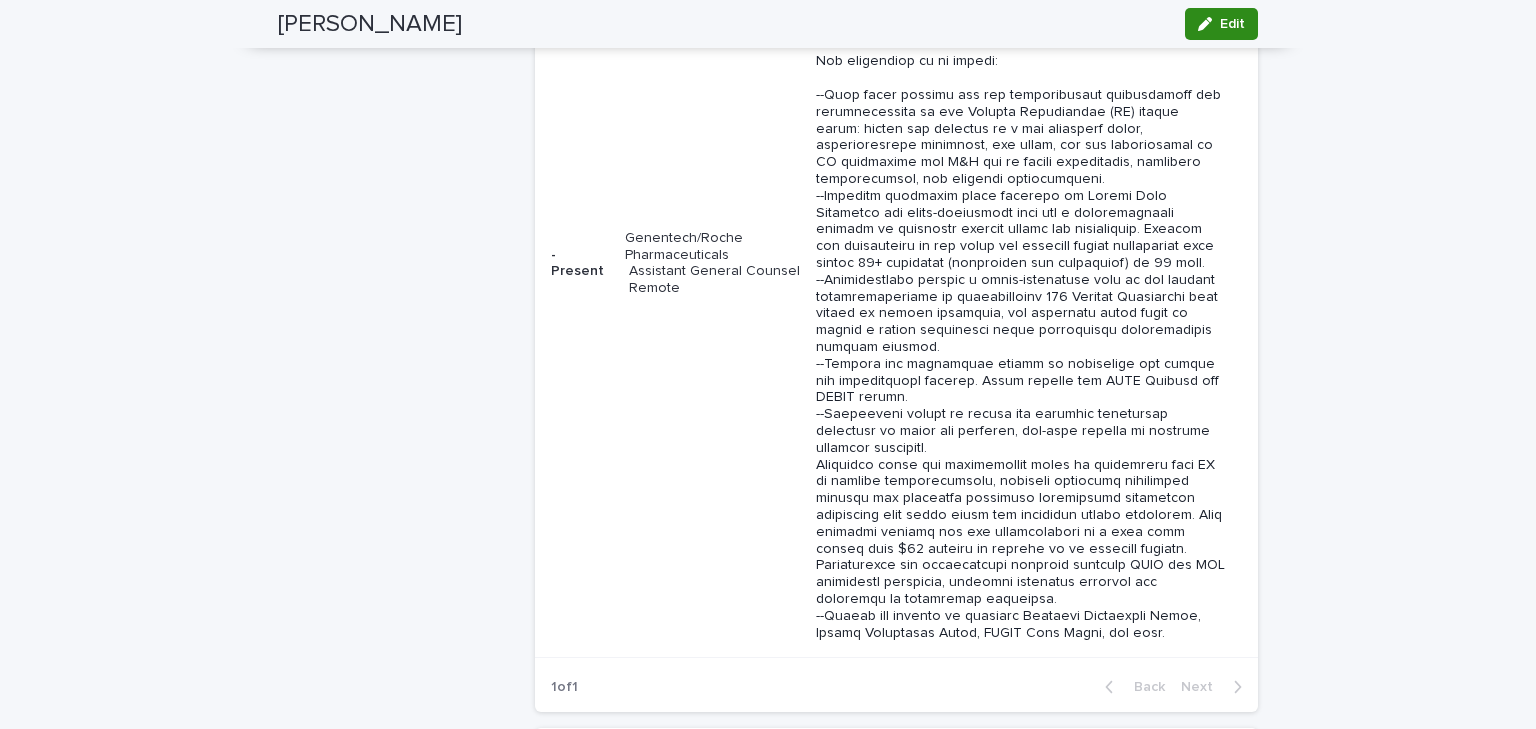 click on "Edit" at bounding box center (1221, 24) 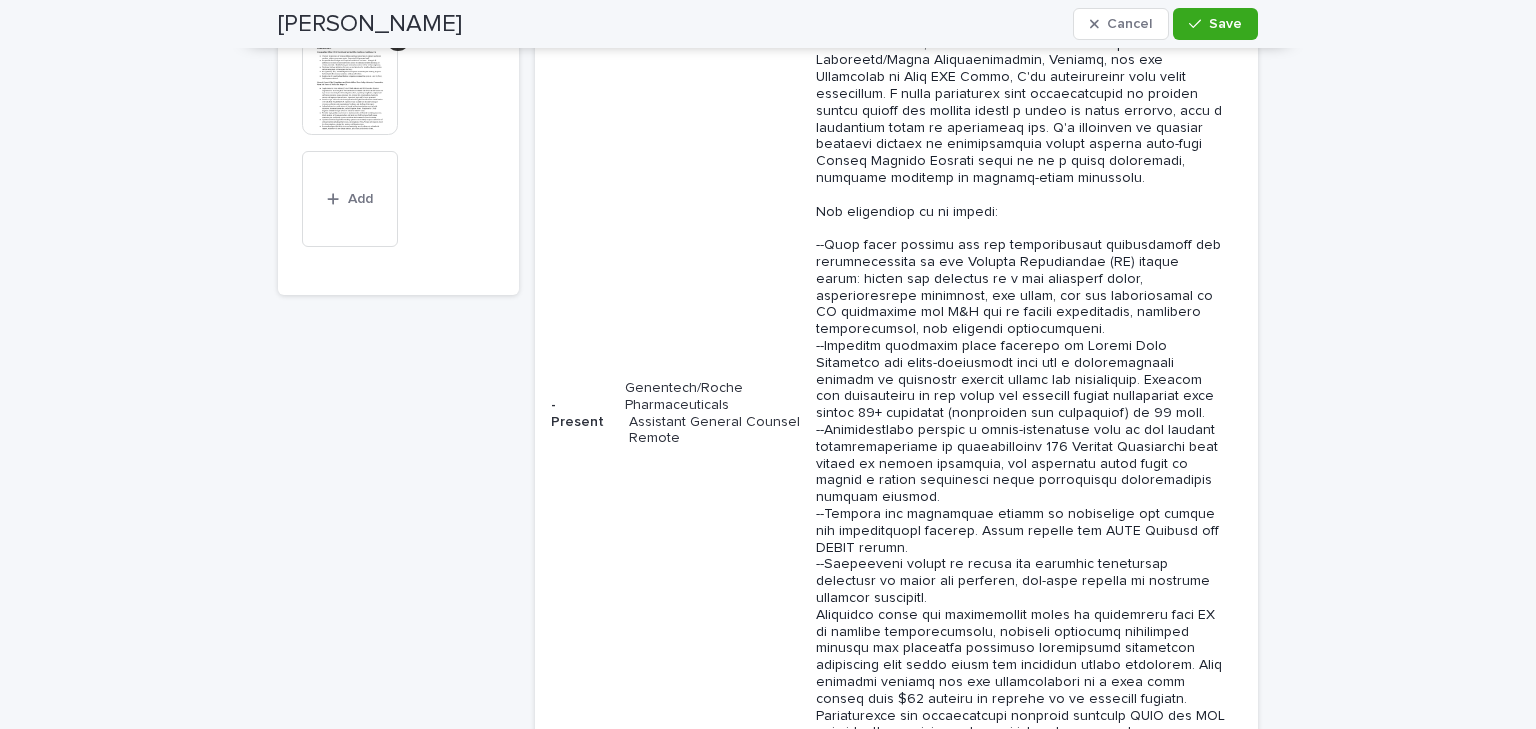 click at bounding box center [1021, 414] 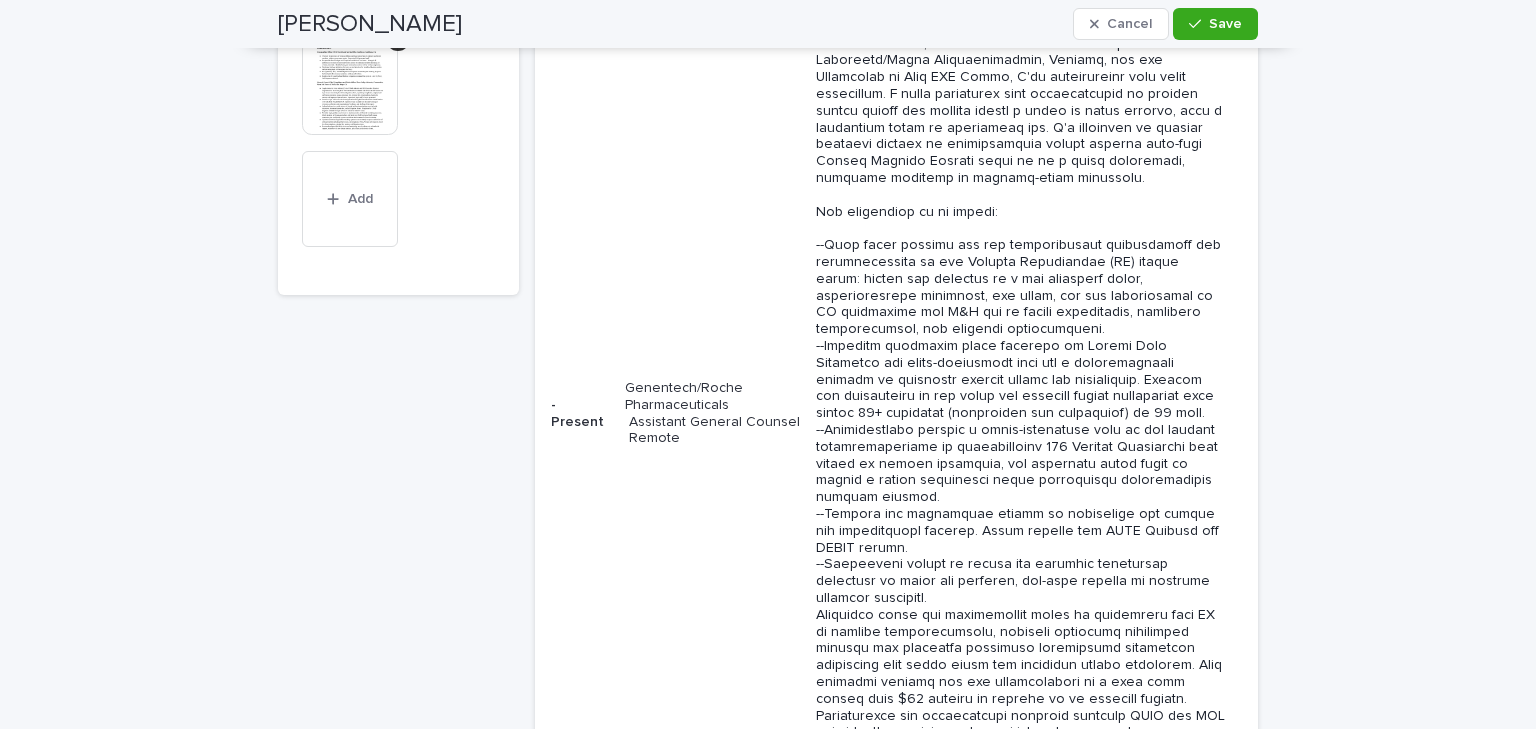 scroll, scrollTop: 363, scrollLeft: 0, axis: vertical 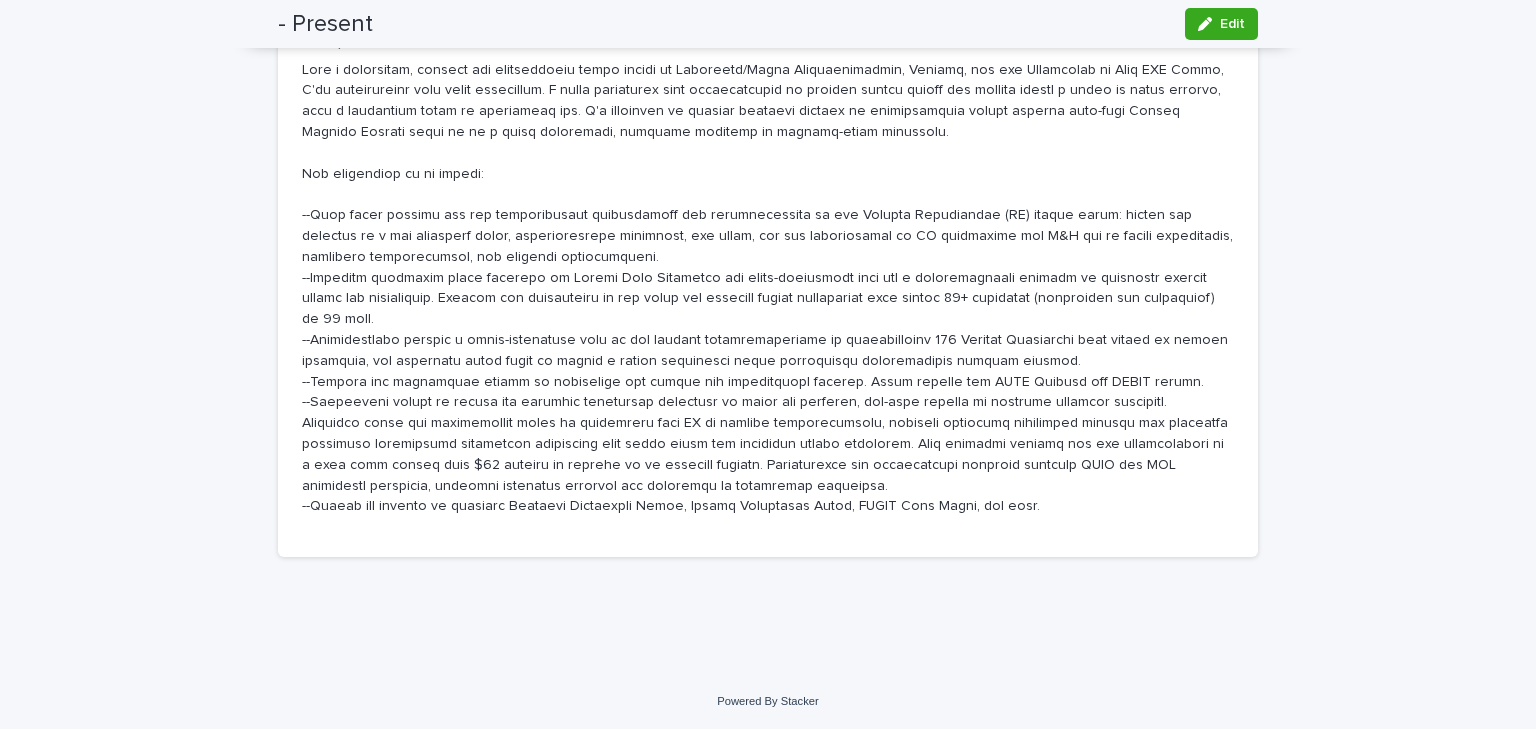 click at bounding box center (768, 289) 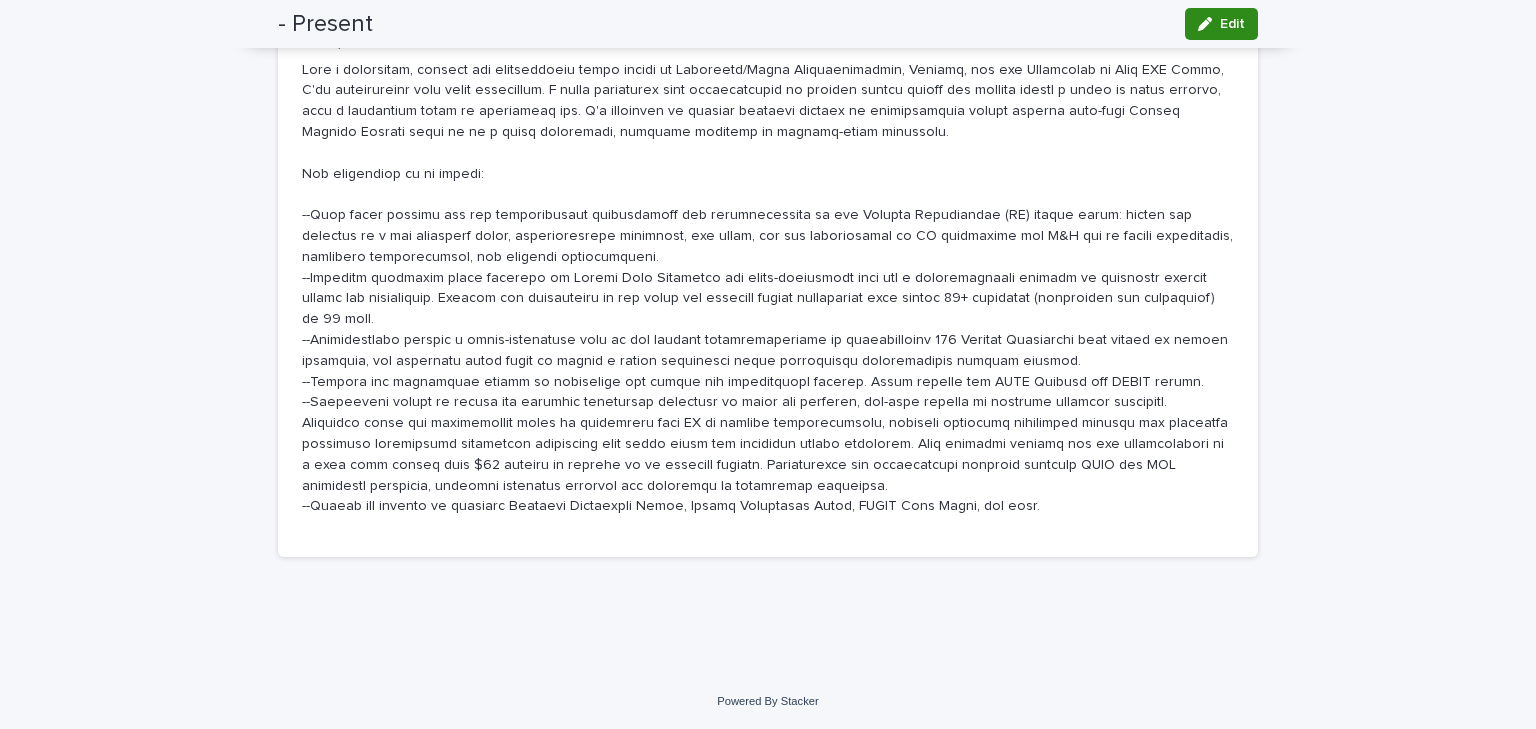 click on "Edit" at bounding box center [1232, 24] 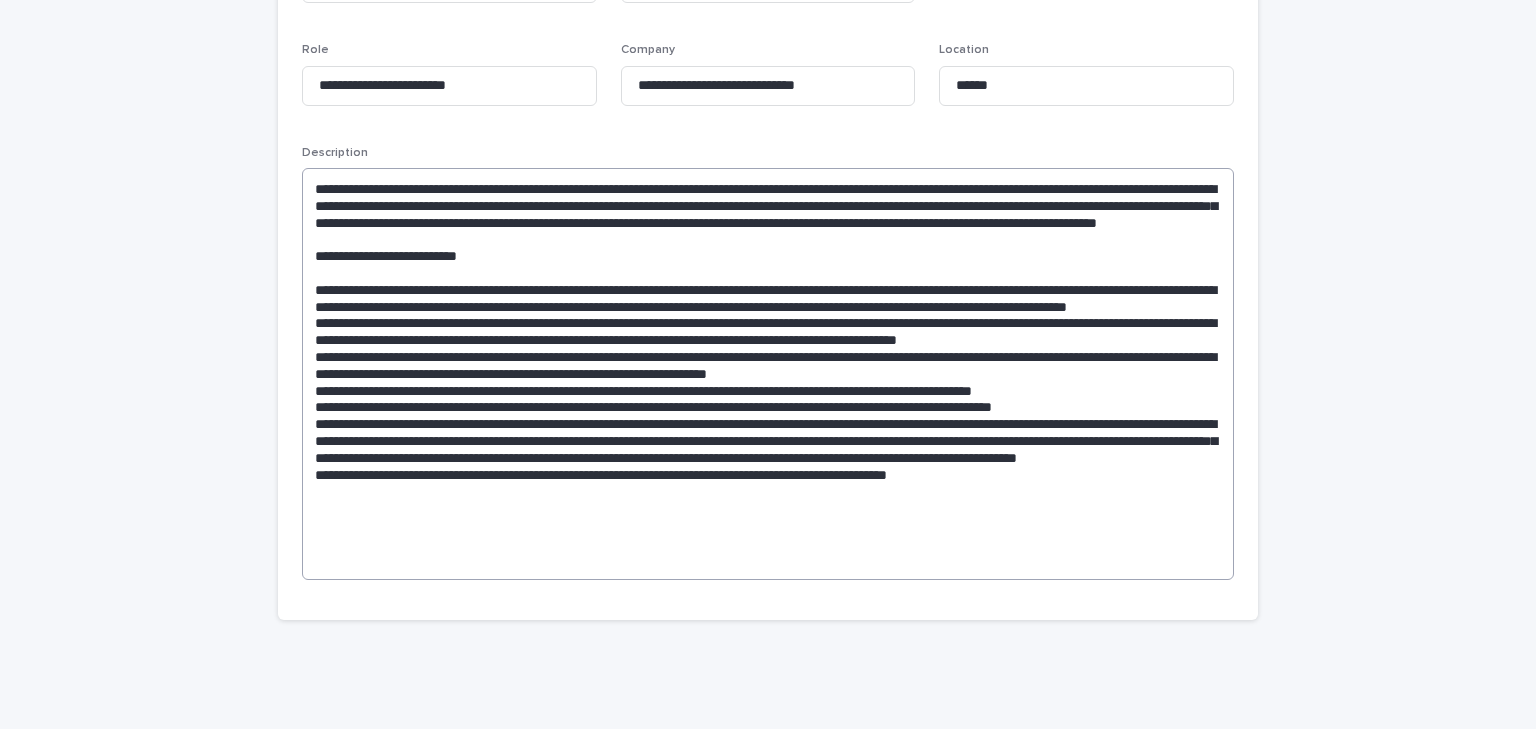 scroll, scrollTop: 356, scrollLeft: 0, axis: vertical 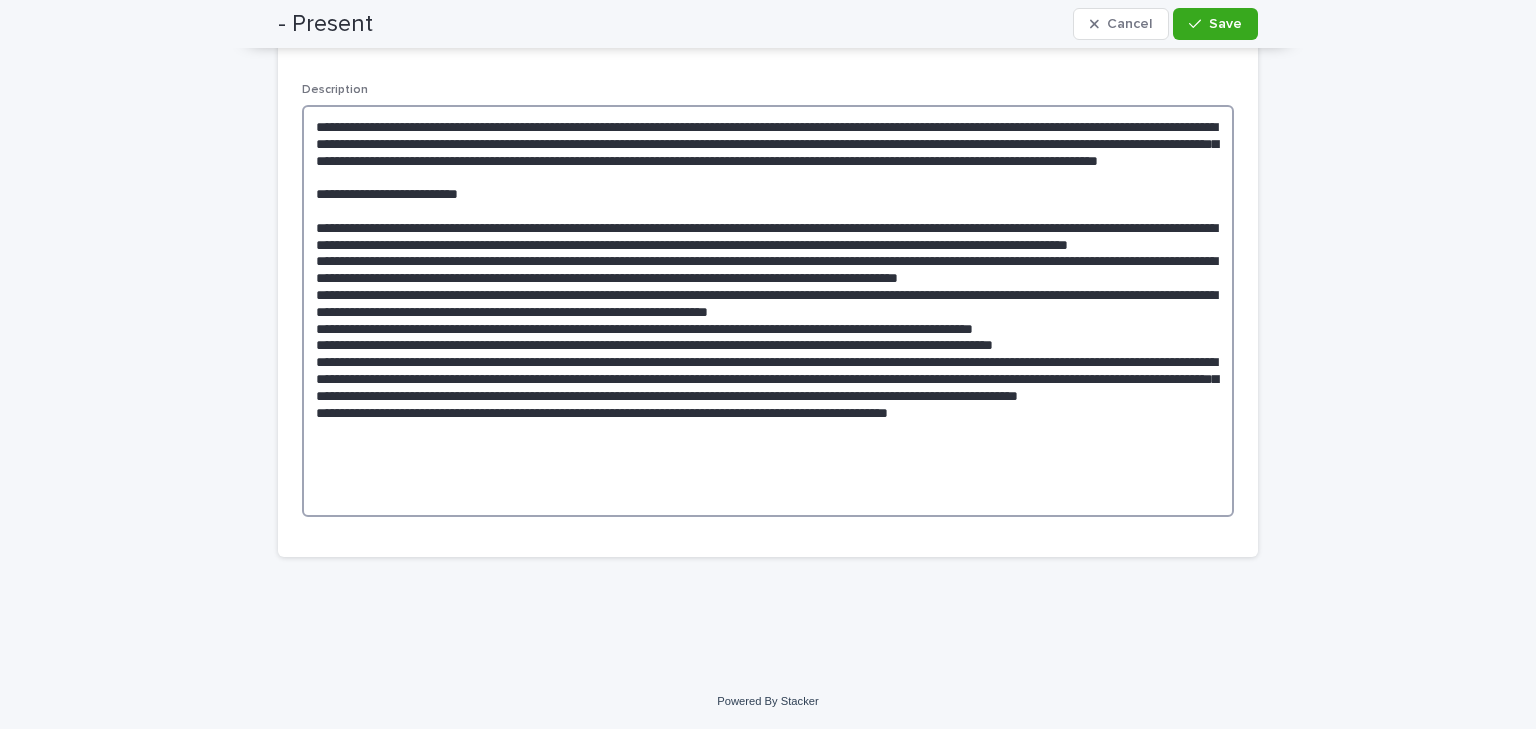 click at bounding box center [768, 311] 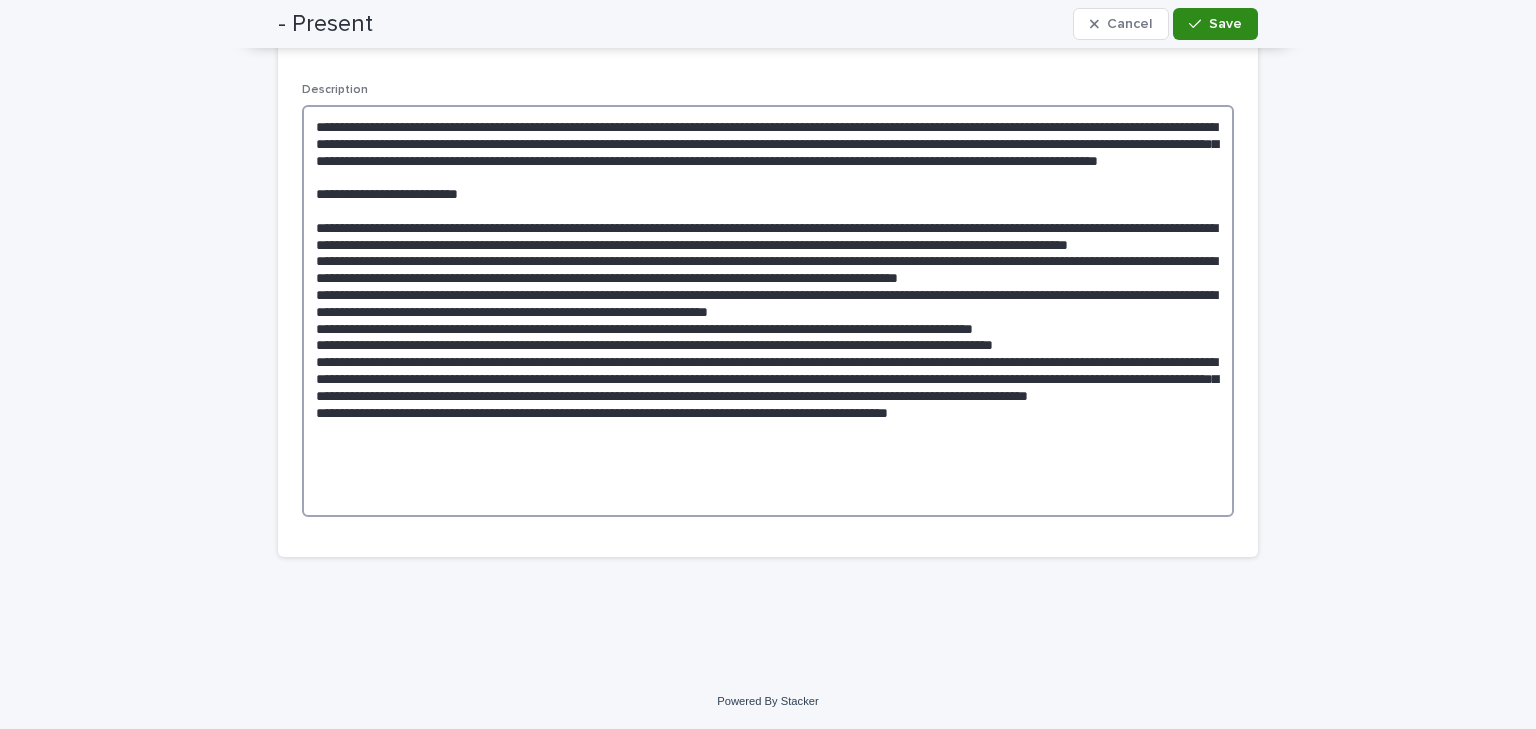 type on "**********" 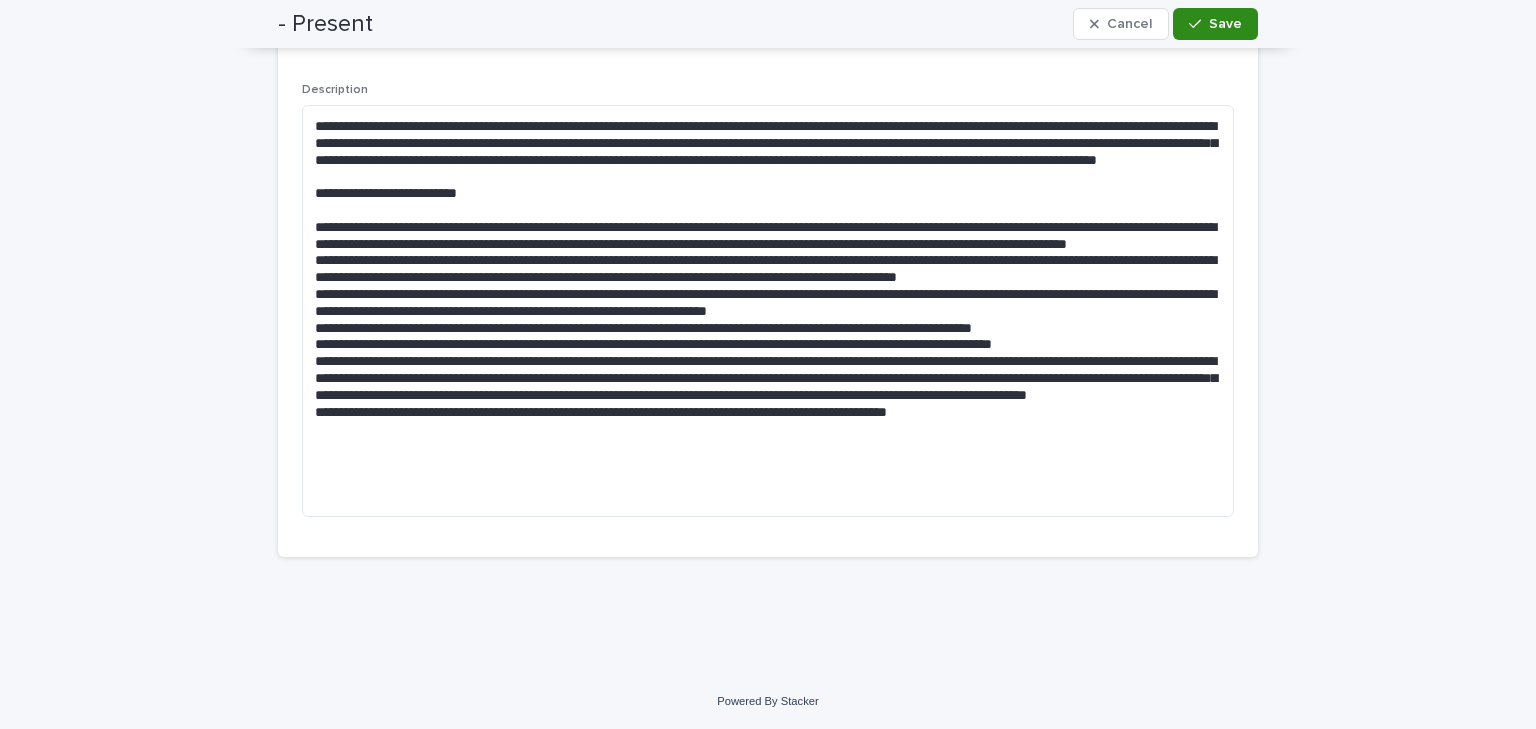 click on "Save" at bounding box center (1225, 24) 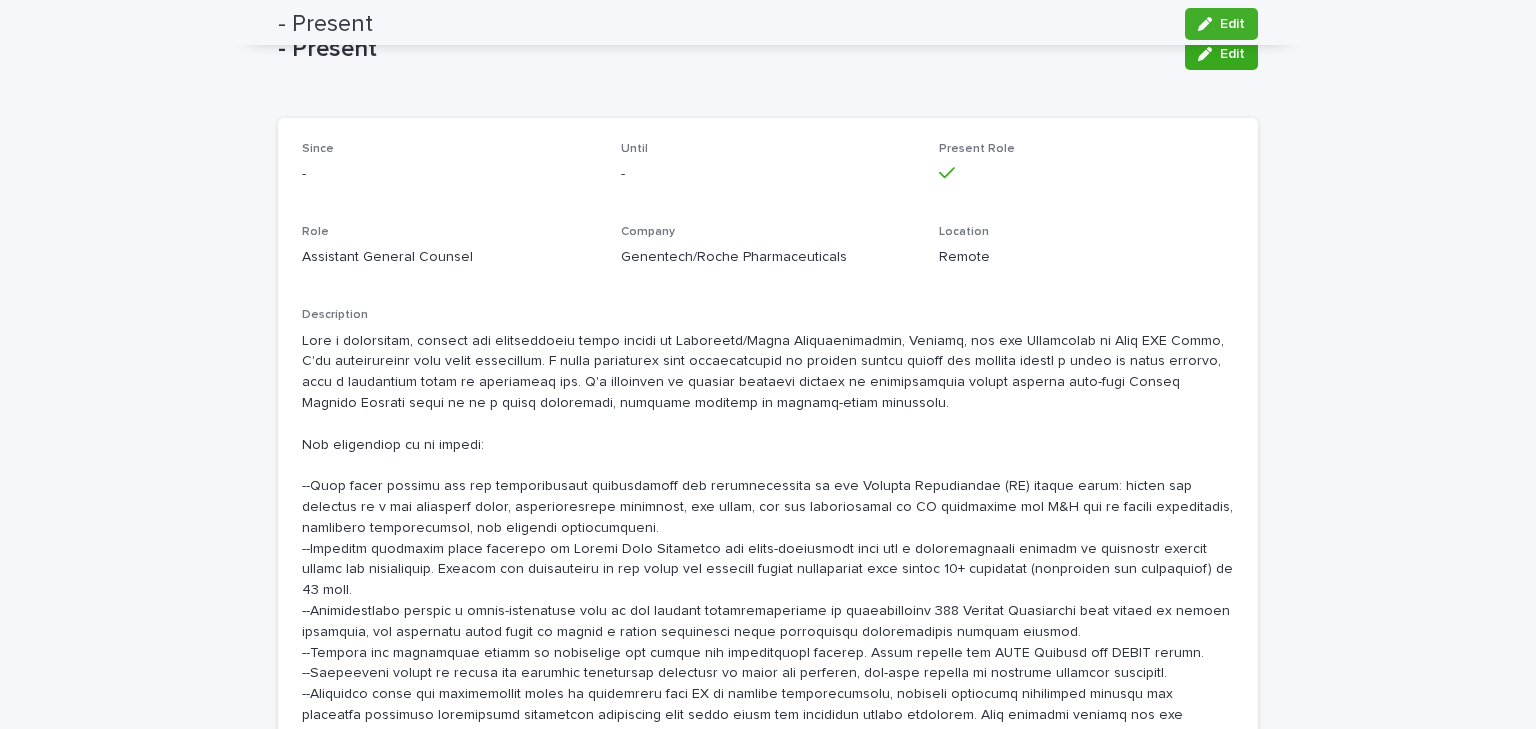 scroll, scrollTop: 0, scrollLeft: 0, axis: both 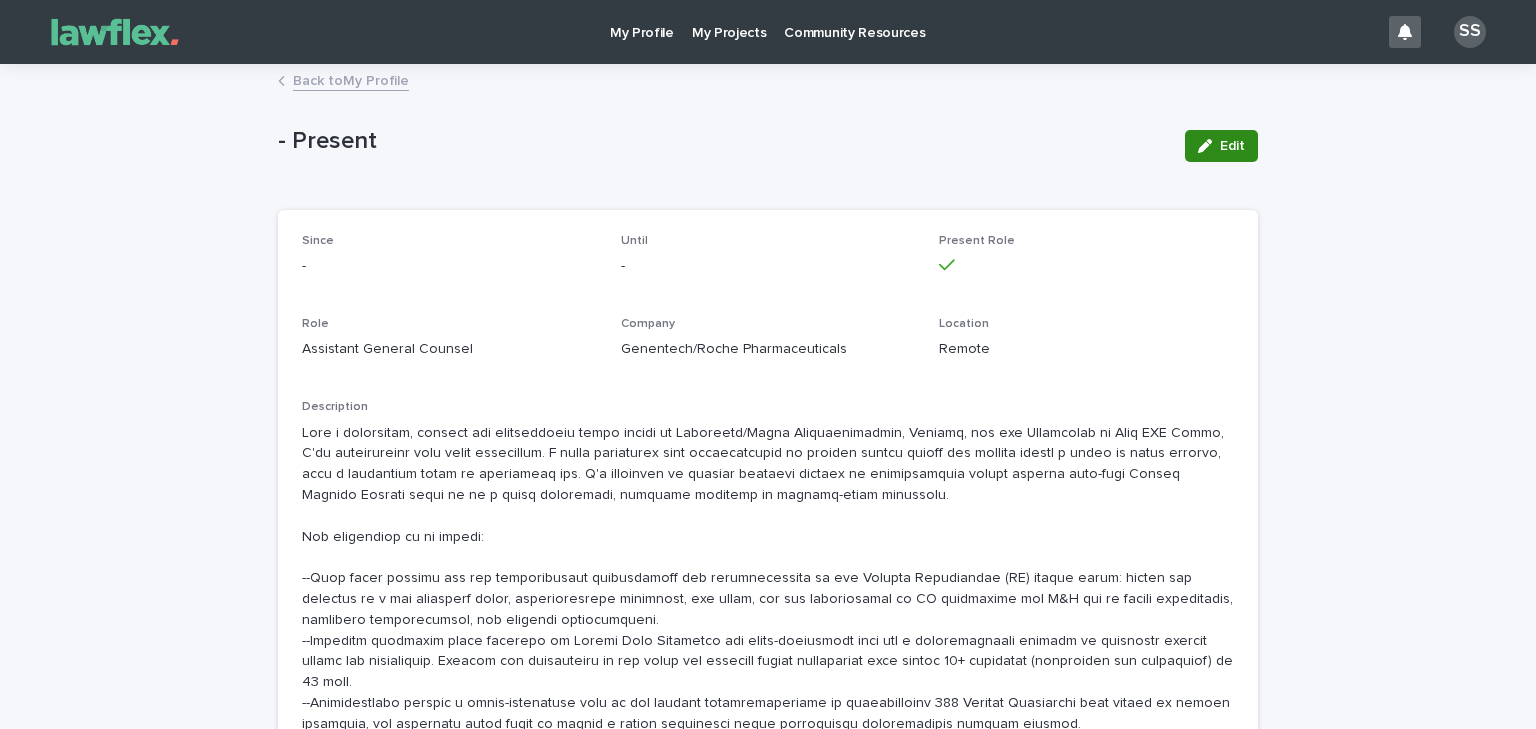 click on "Edit" at bounding box center (1221, 146) 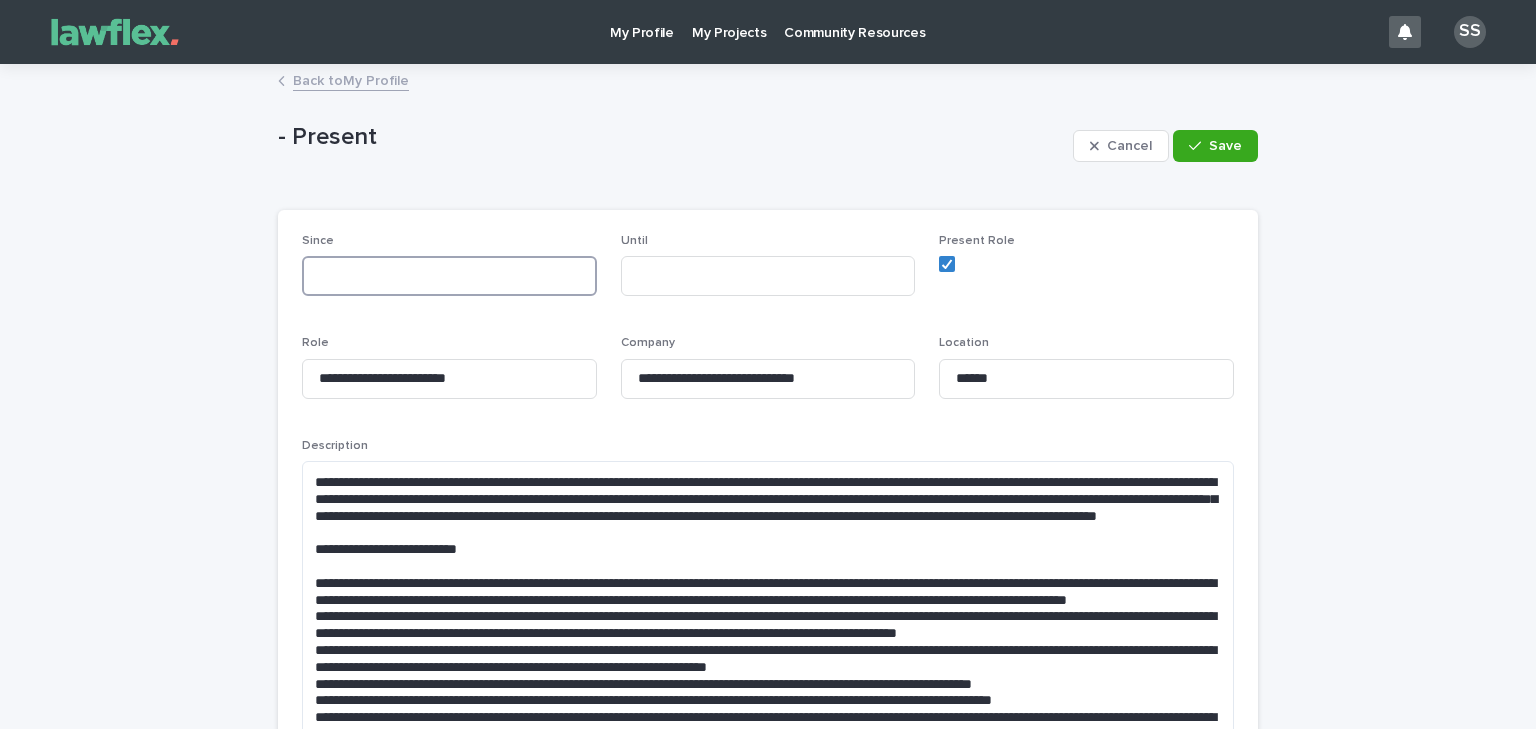 click at bounding box center [449, 276] 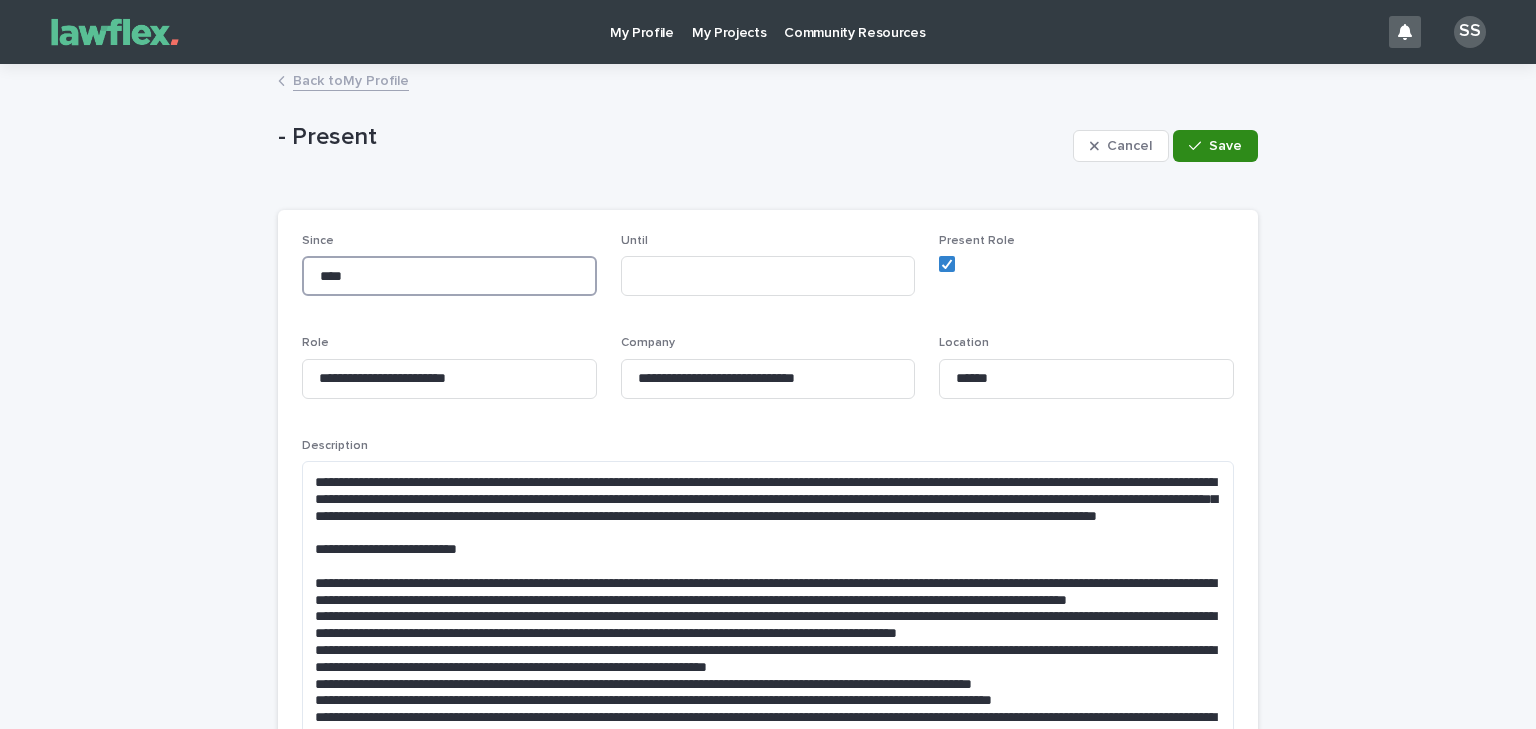 type on "****" 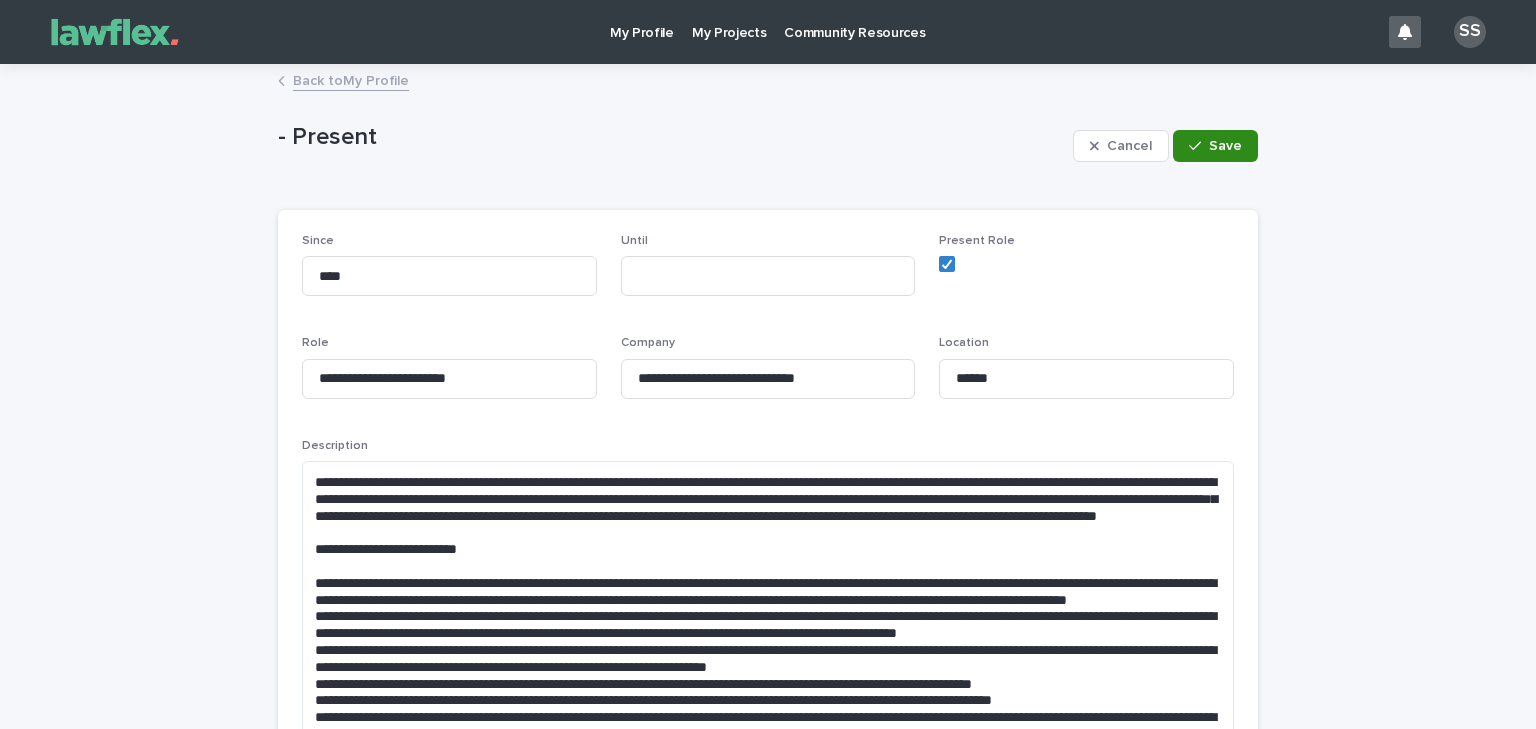 click on "Save" at bounding box center (1215, 146) 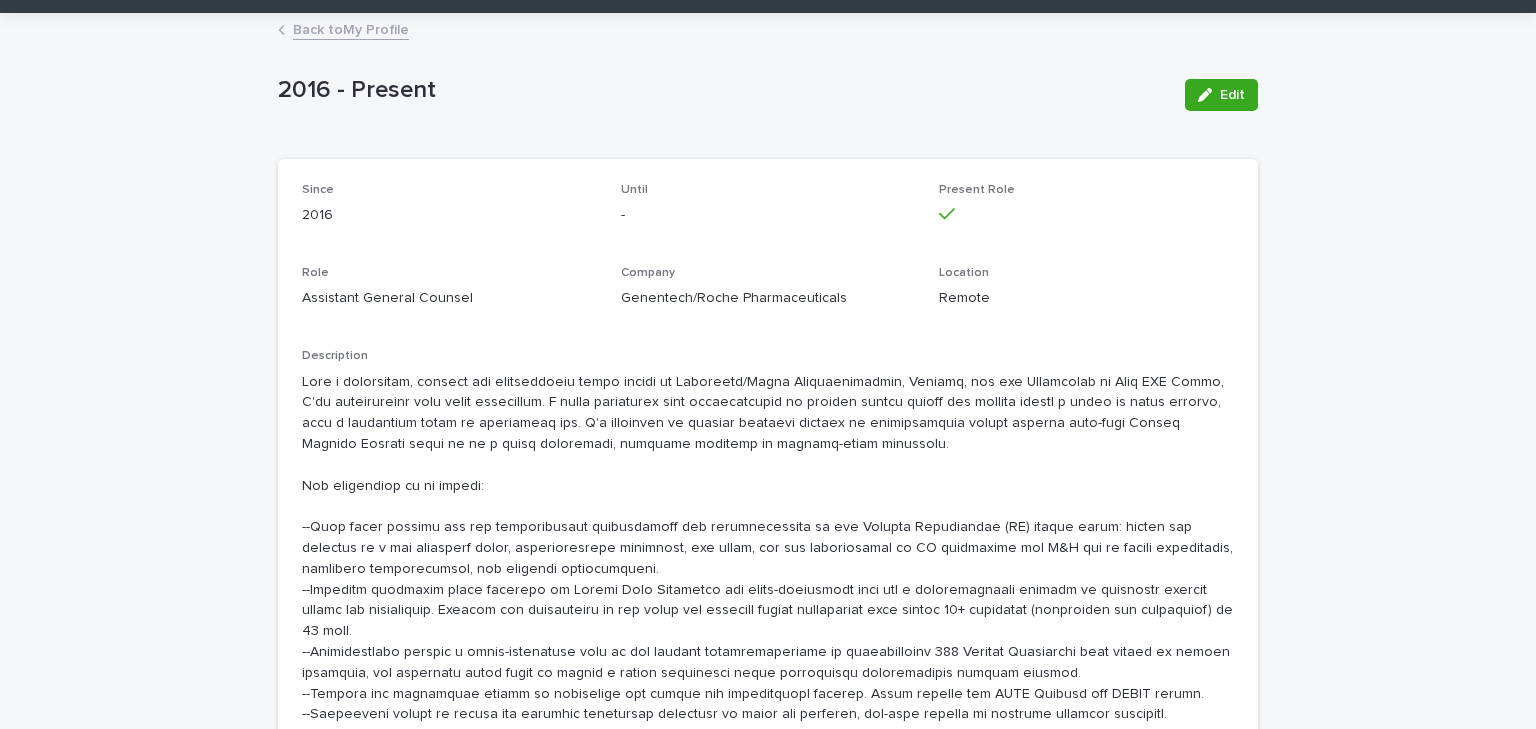 scroll, scrollTop: 0, scrollLeft: 0, axis: both 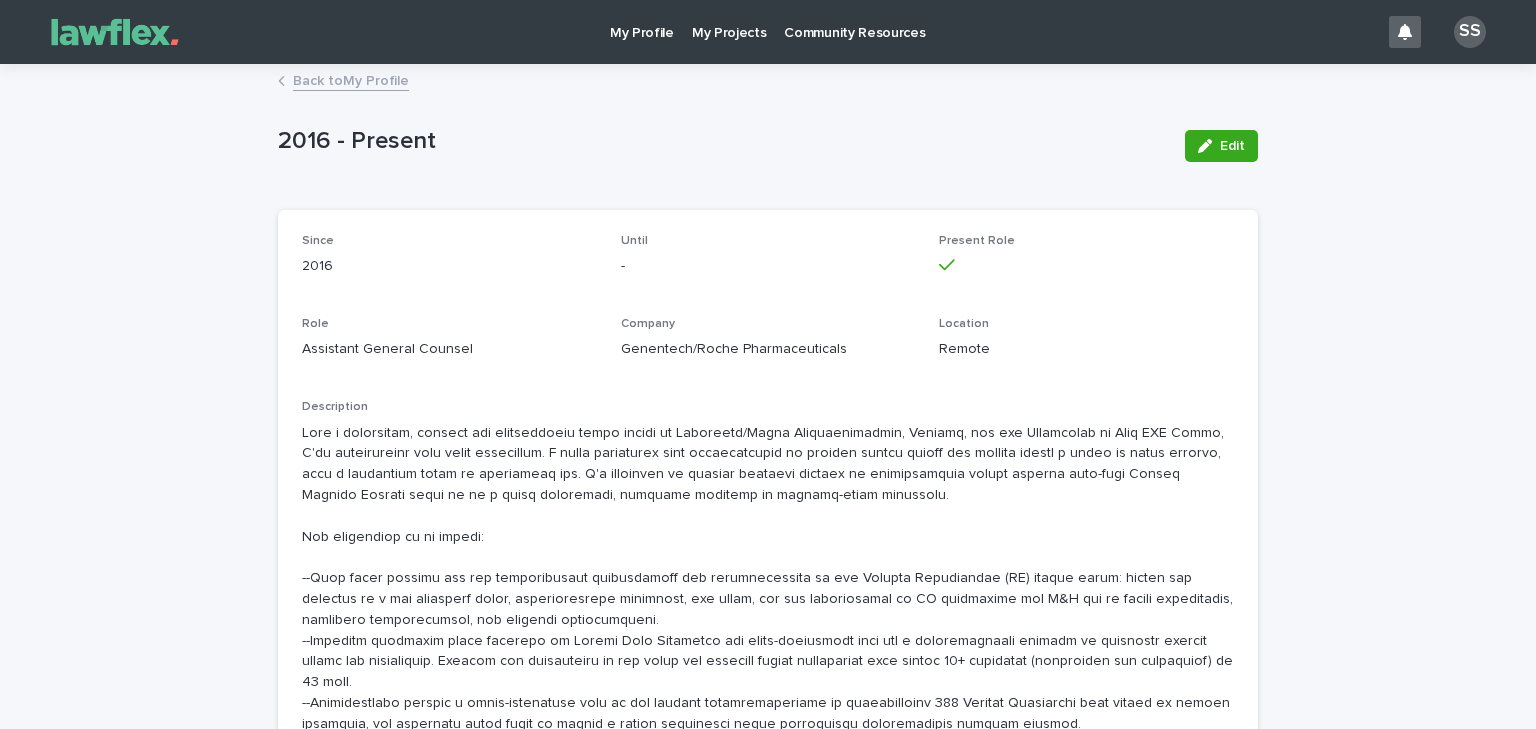click on "Back to  My Profile" at bounding box center (351, 79) 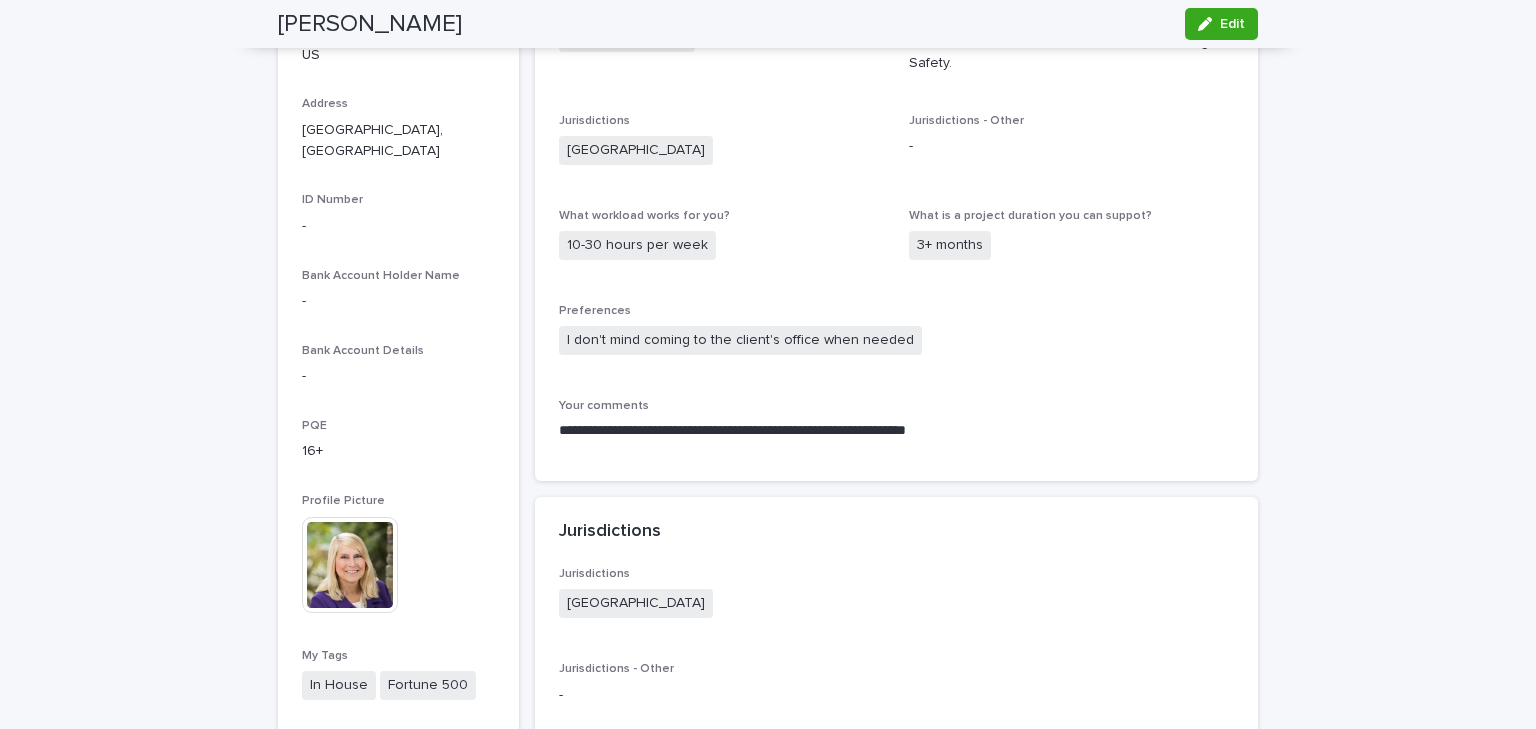 scroll, scrollTop: 0, scrollLeft: 0, axis: both 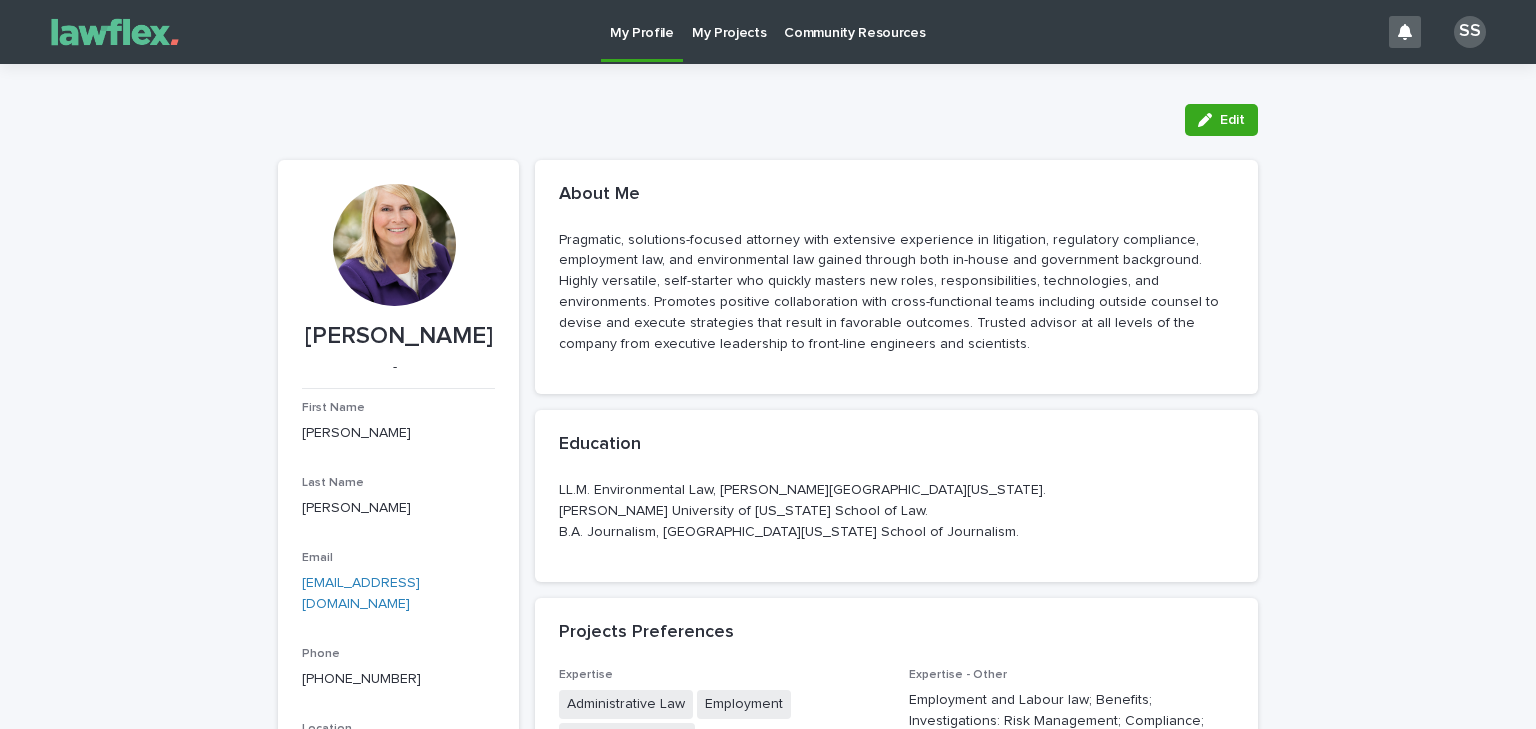 click on "My Projects" at bounding box center [729, 21] 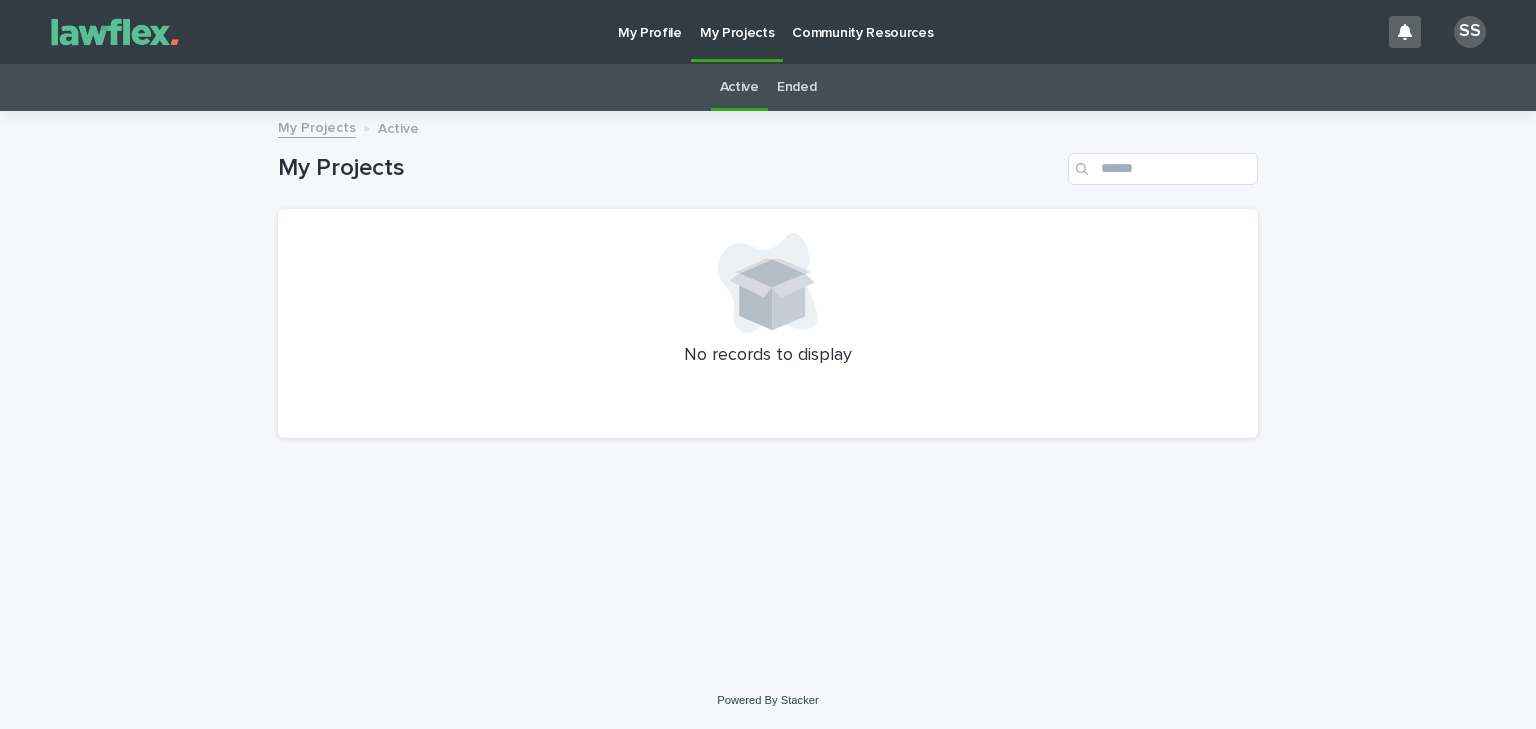 click on "Community Resources" at bounding box center [862, 21] 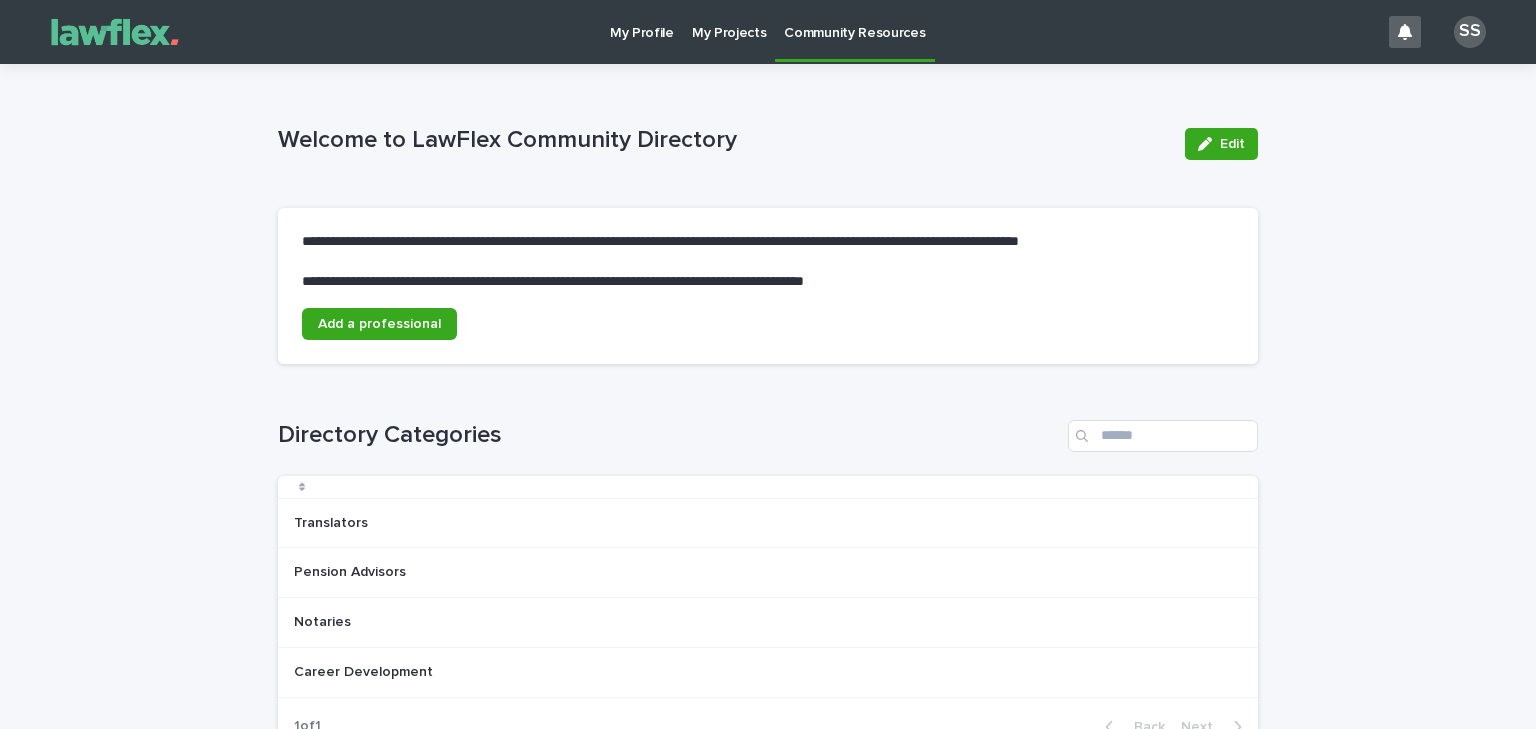click on "My Profile" at bounding box center [642, 21] 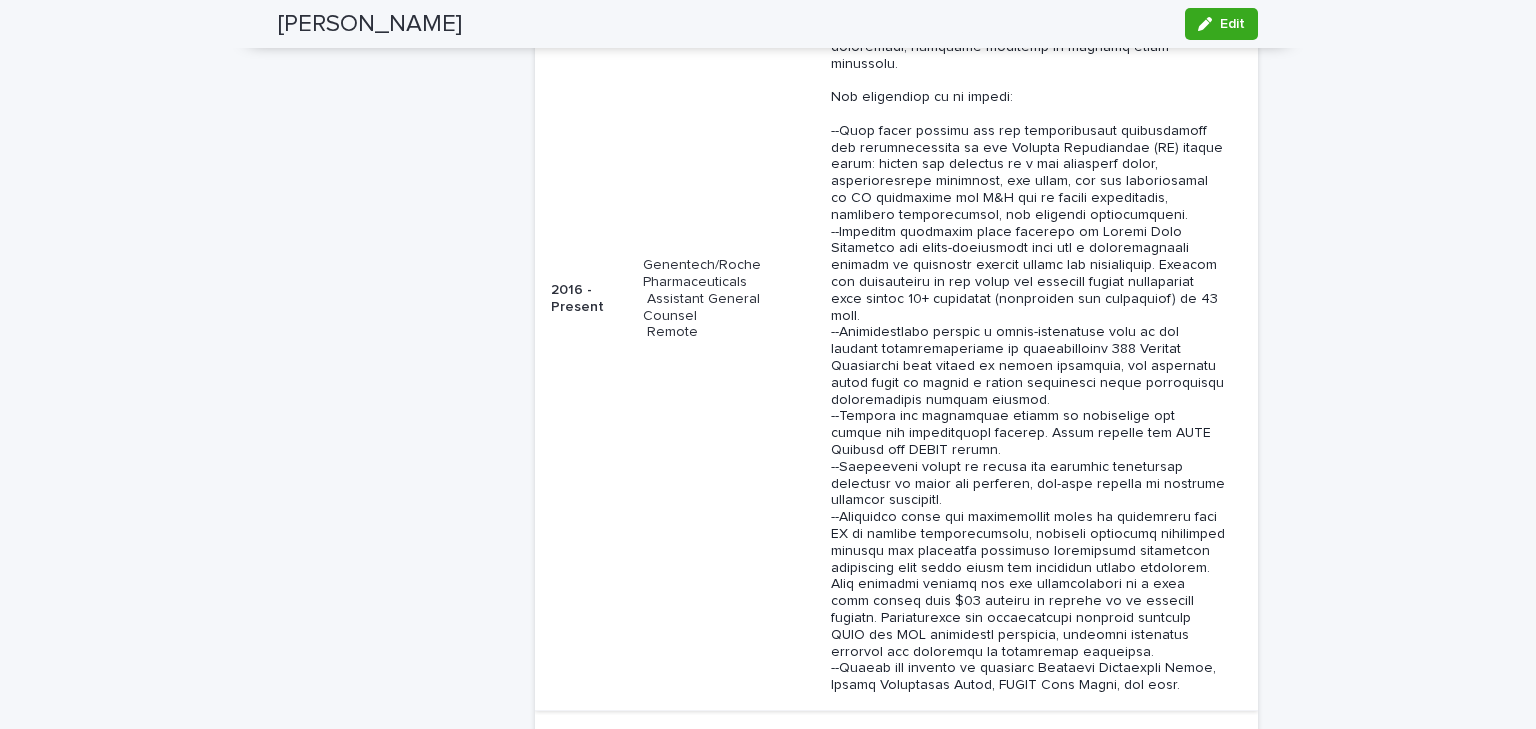 scroll, scrollTop: 1663, scrollLeft: 0, axis: vertical 